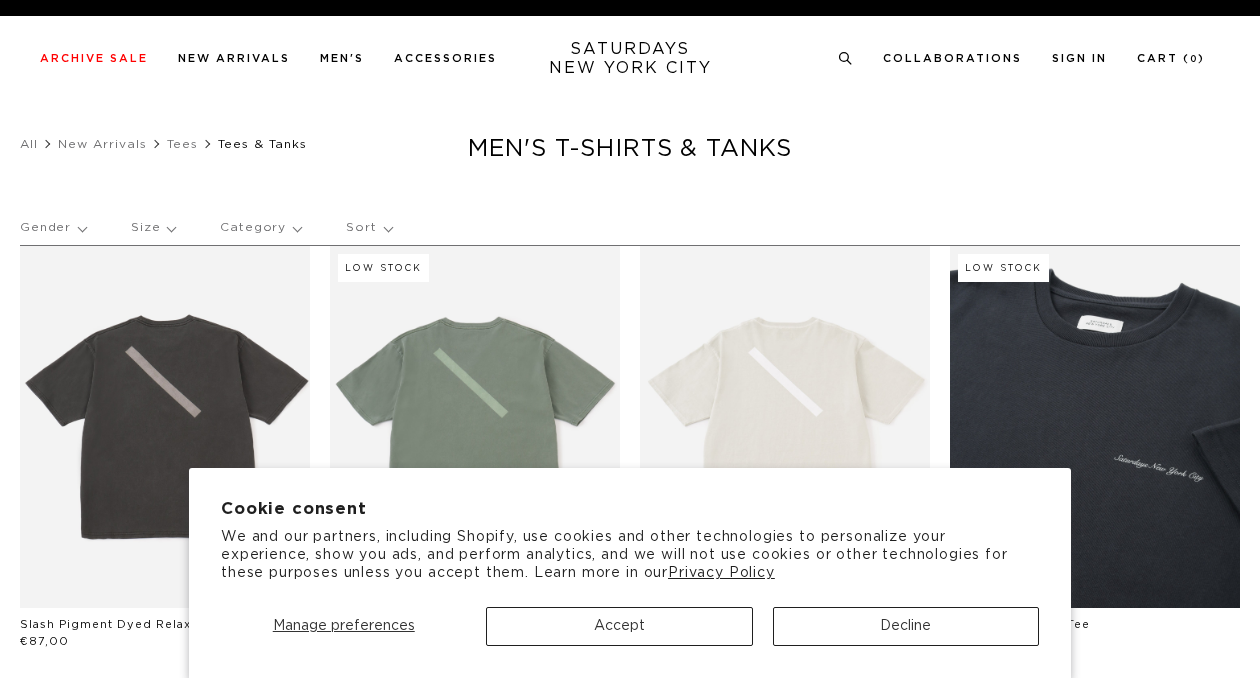 scroll, scrollTop: 0, scrollLeft: 0, axis: both 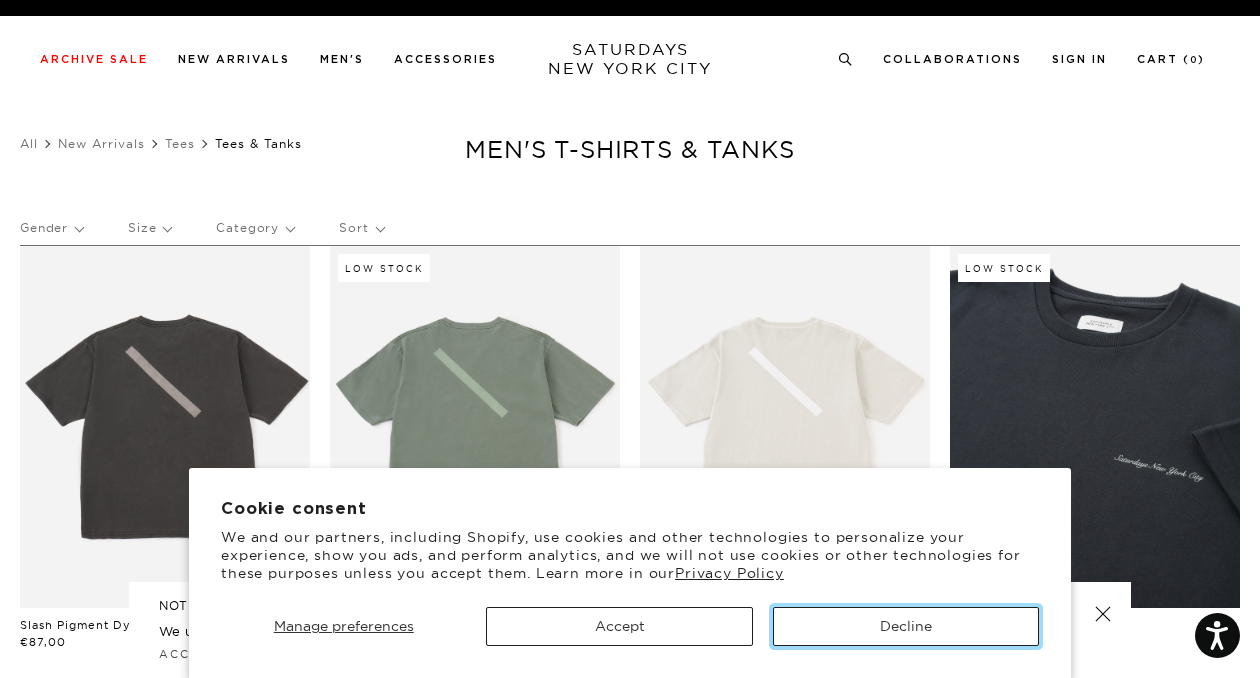 click on "Decline" at bounding box center (906, 626) 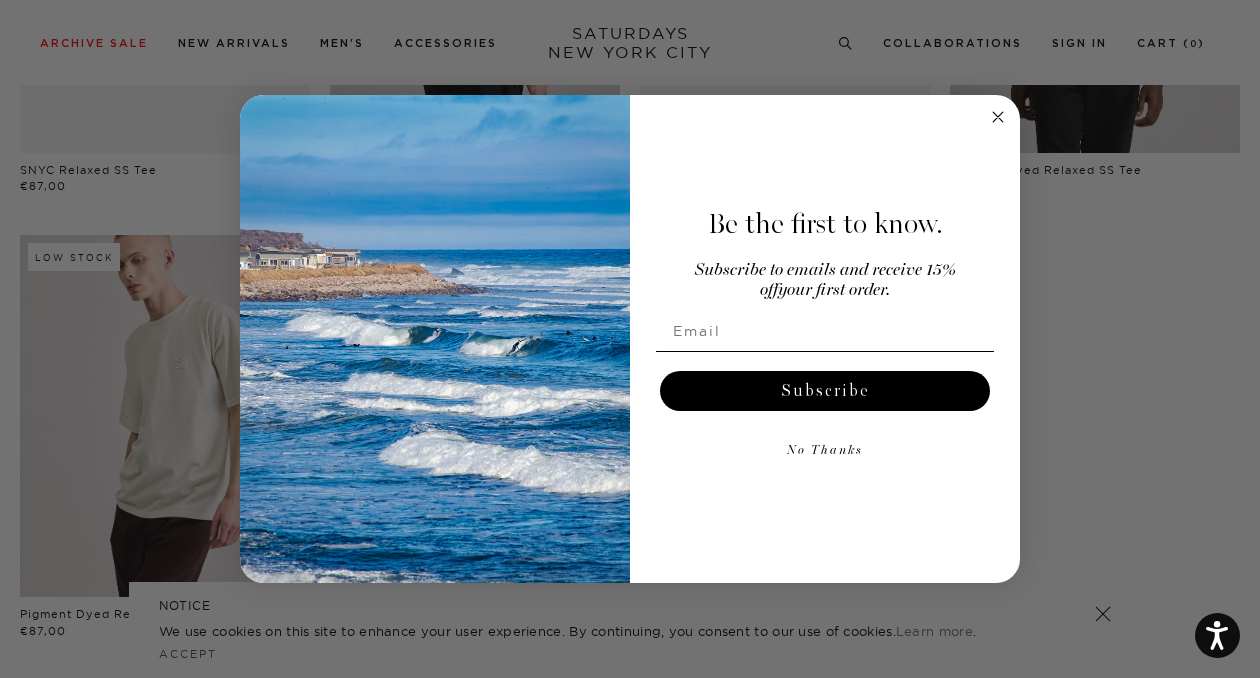 scroll, scrollTop: 1300, scrollLeft: 0, axis: vertical 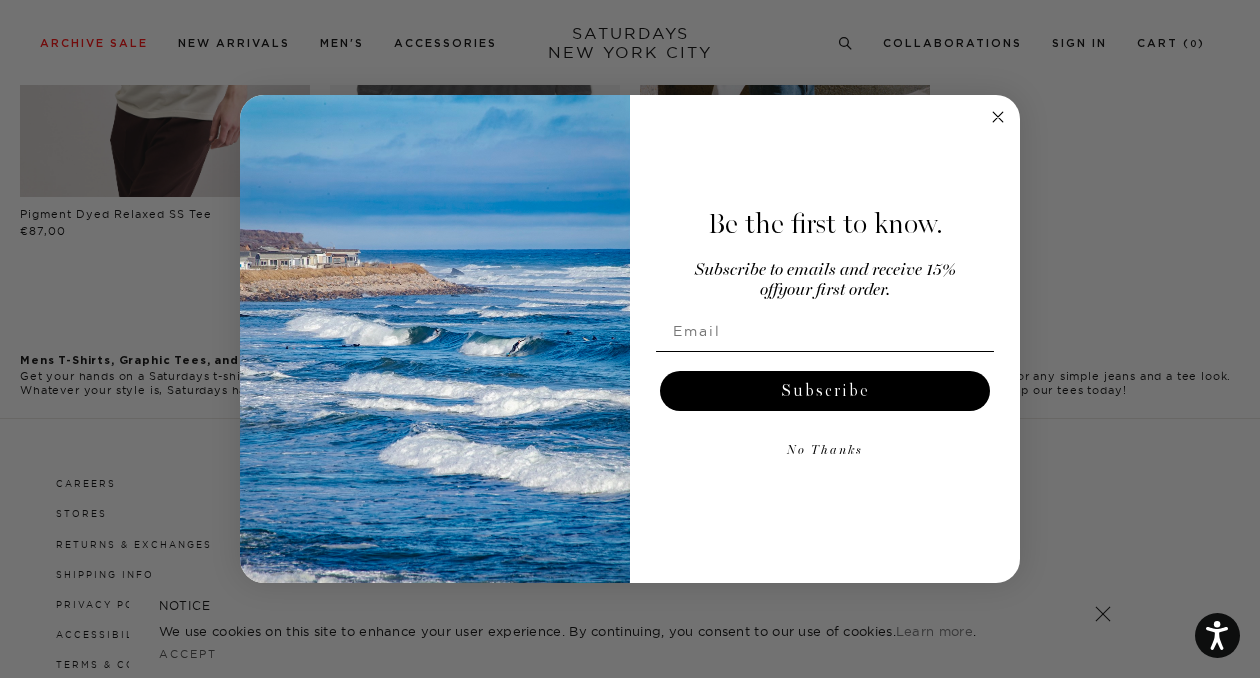 click 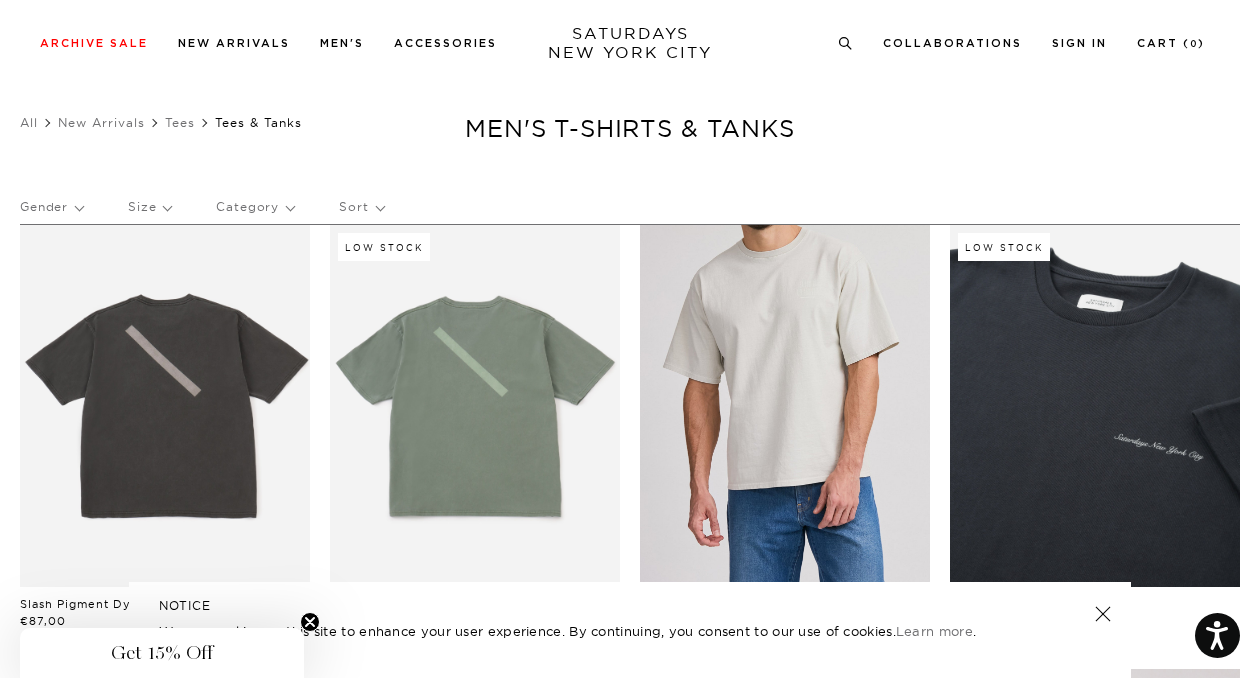 scroll, scrollTop: 0, scrollLeft: 0, axis: both 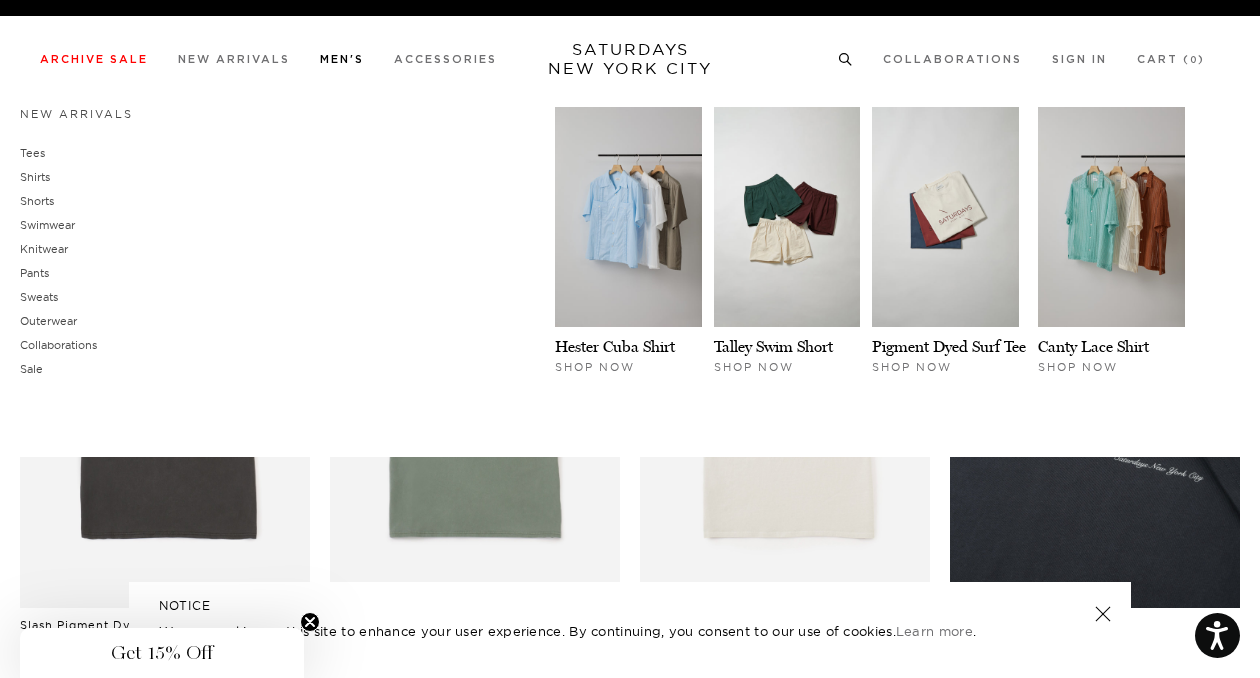 click on "Men's" at bounding box center [342, 59] 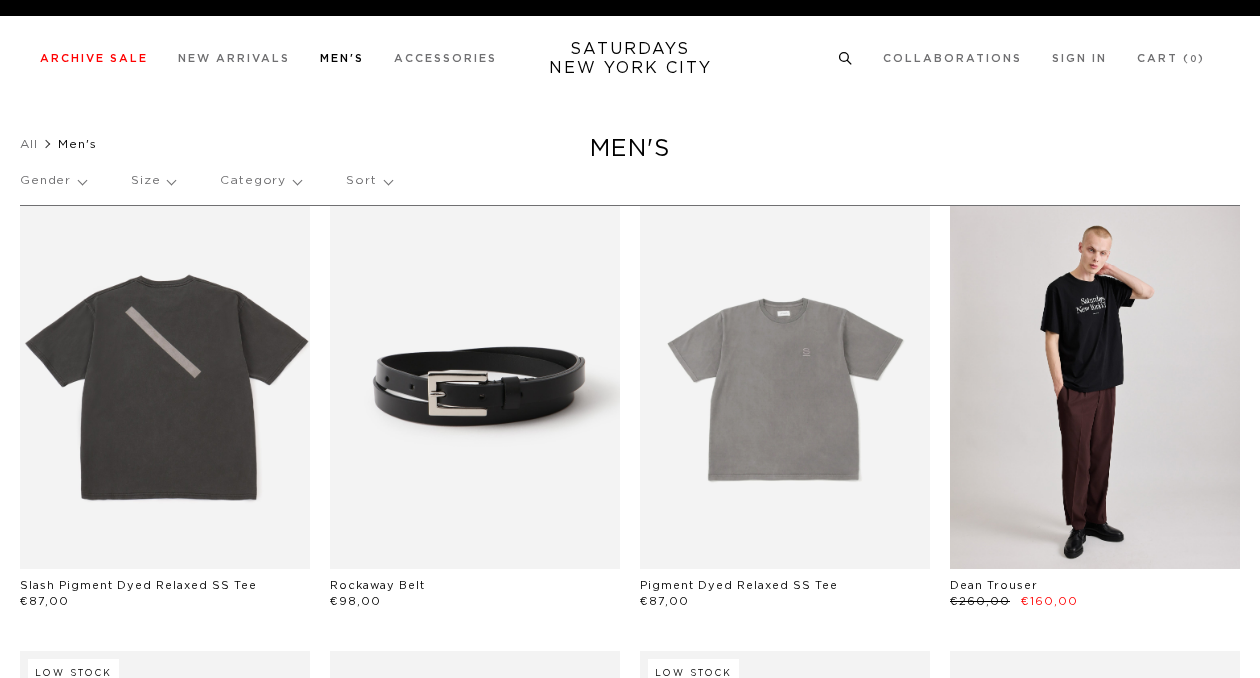 scroll, scrollTop: 0, scrollLeft: 0, axis: both 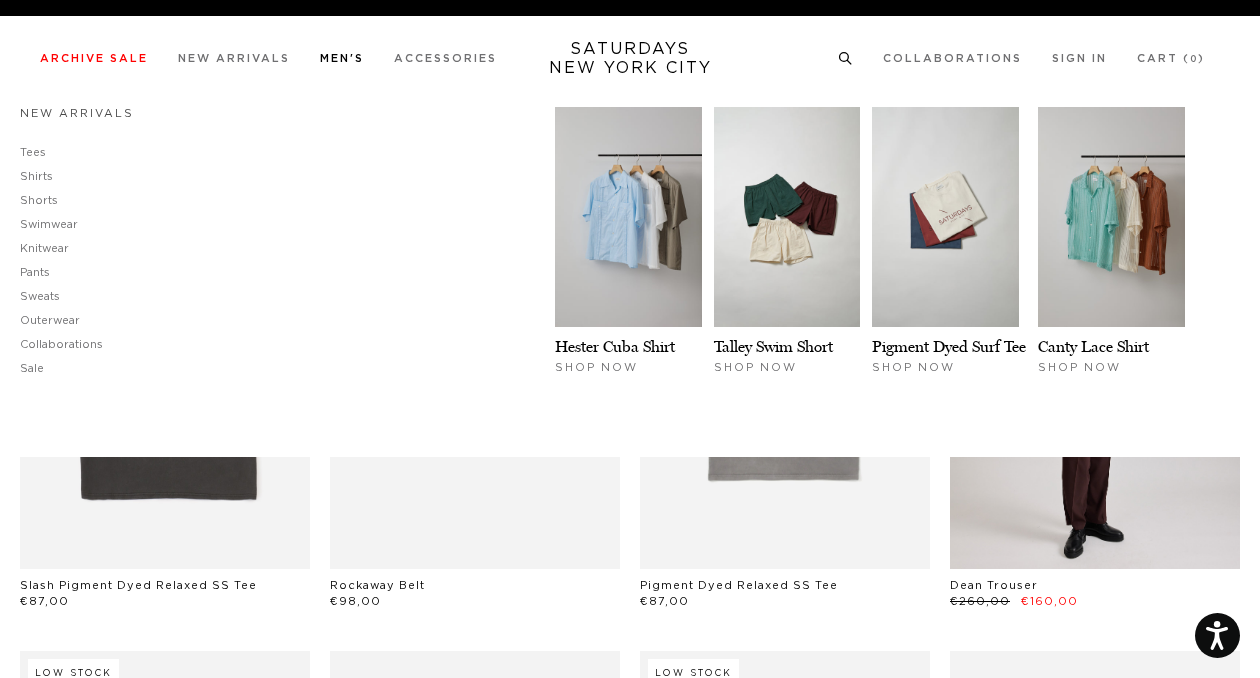 click on "New Arrivals" at bounding box center (77, 113) 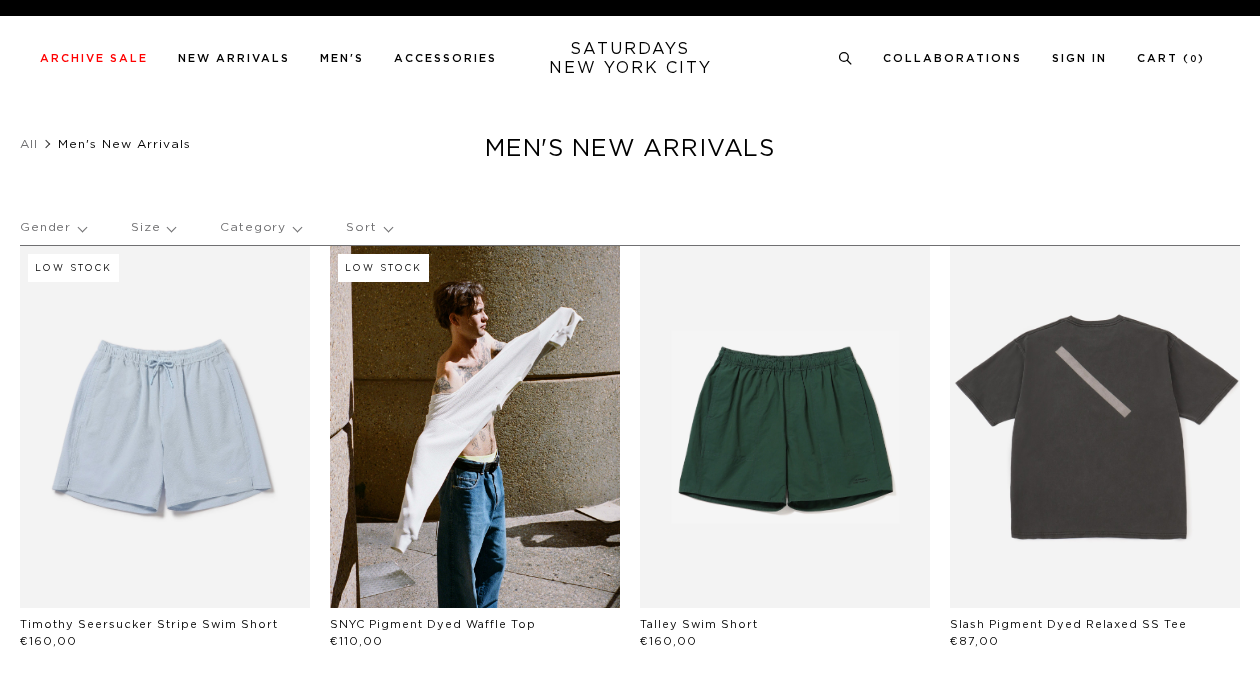 scroll, scrollTop: 0, scrollLeft: 0, axis: both 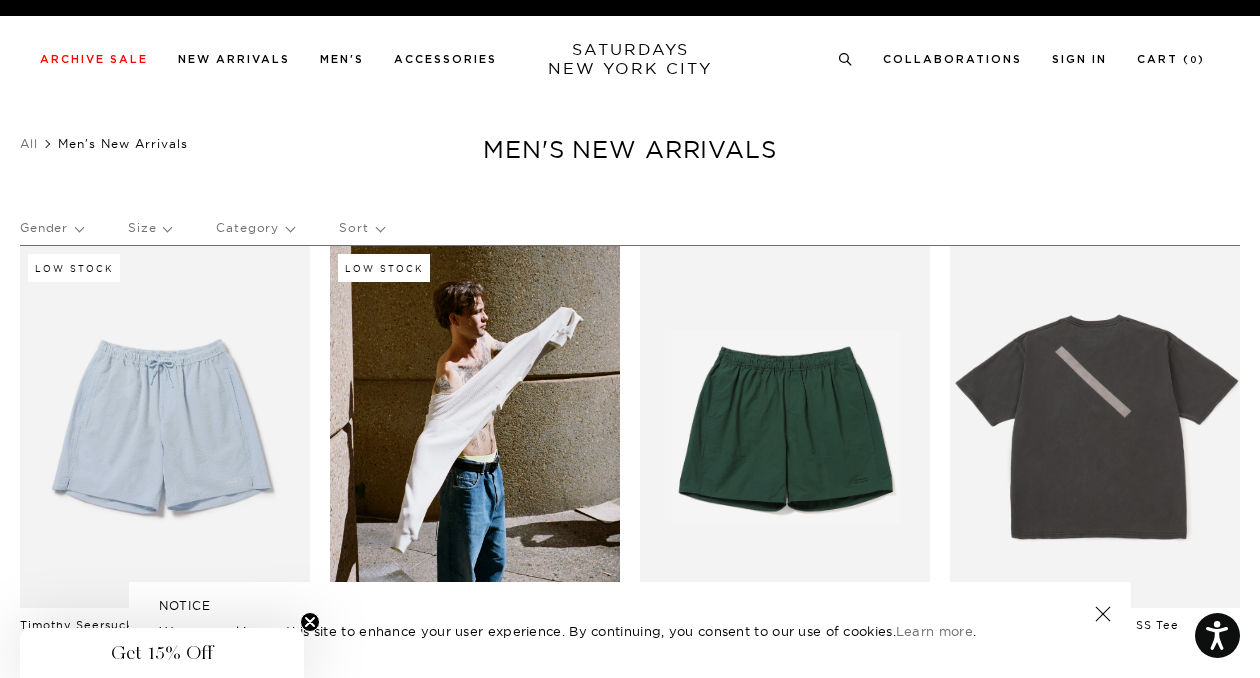 click on "Gender" at bounding box center [51, 228] 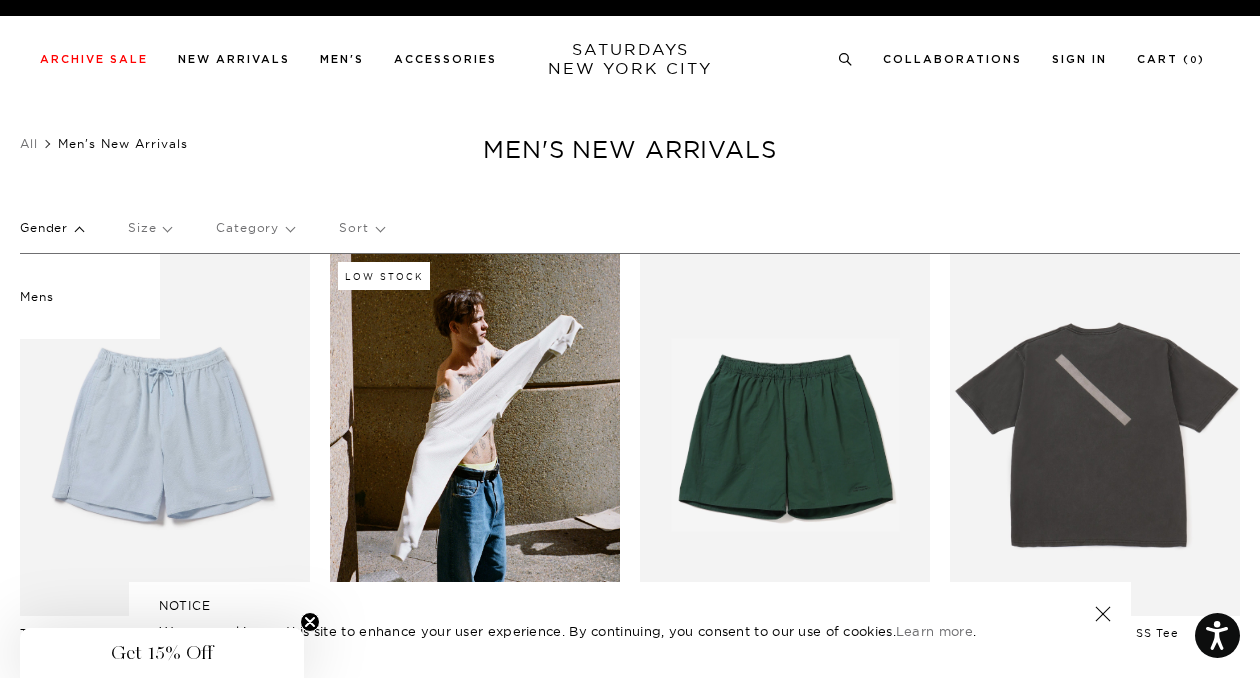 click on "Category" at bounding box center [255, 228] 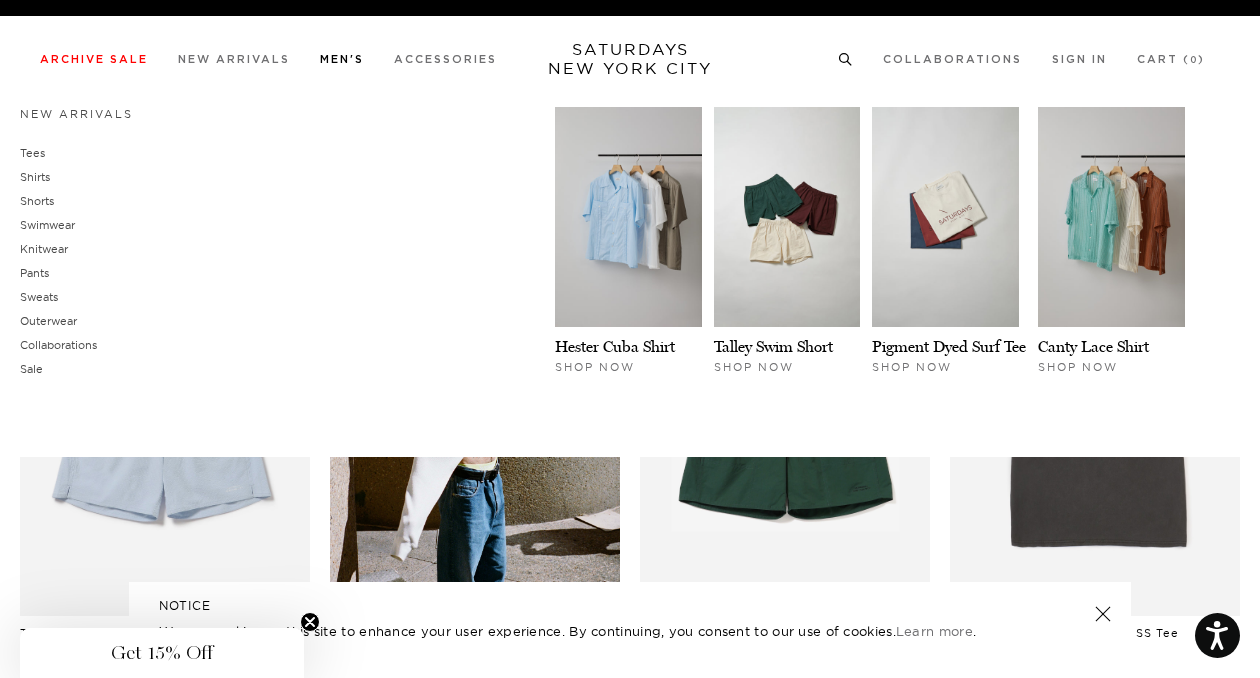 click on "Men's" at bounding box center (342, 59) 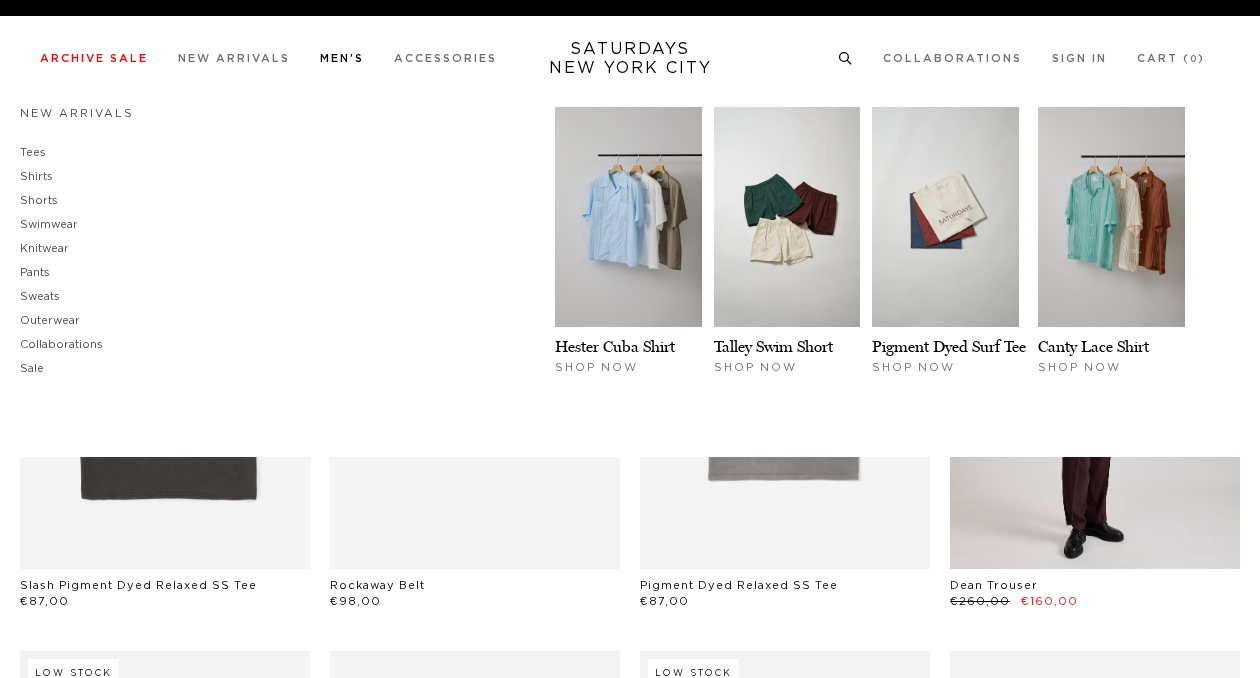 scroll, scrollTop: 0, scrollLeft: 0, axis: both 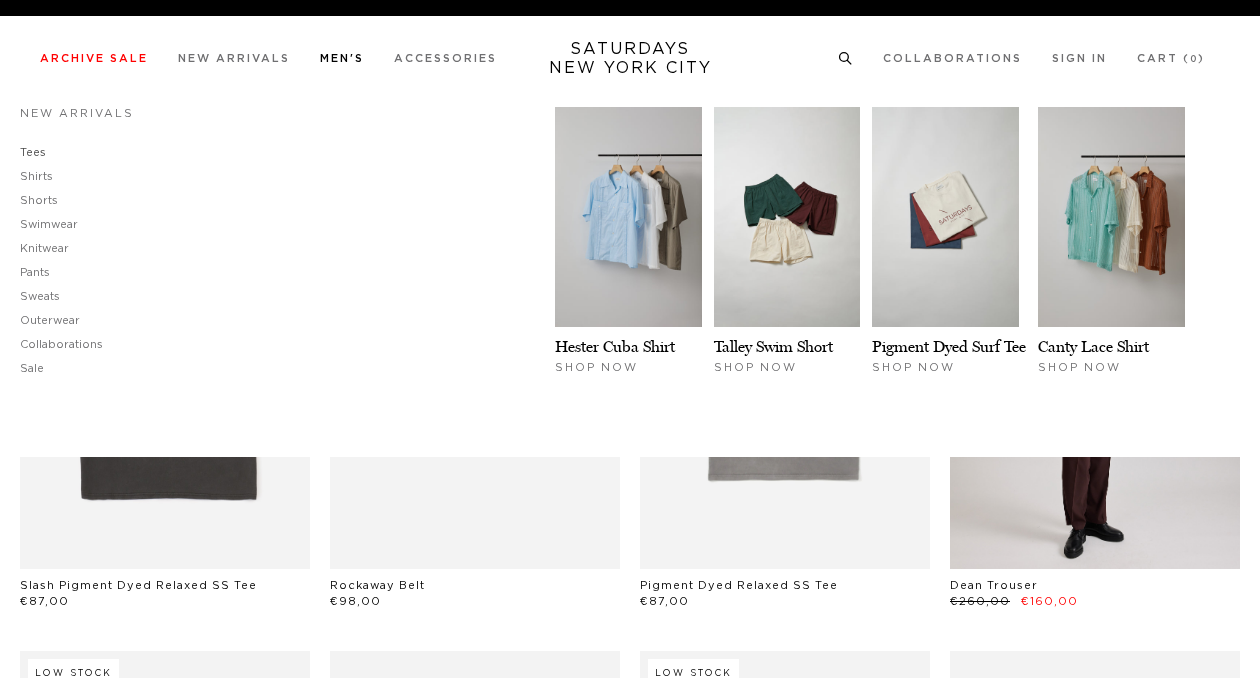click on "Tees" at bounding box center [33, 152] 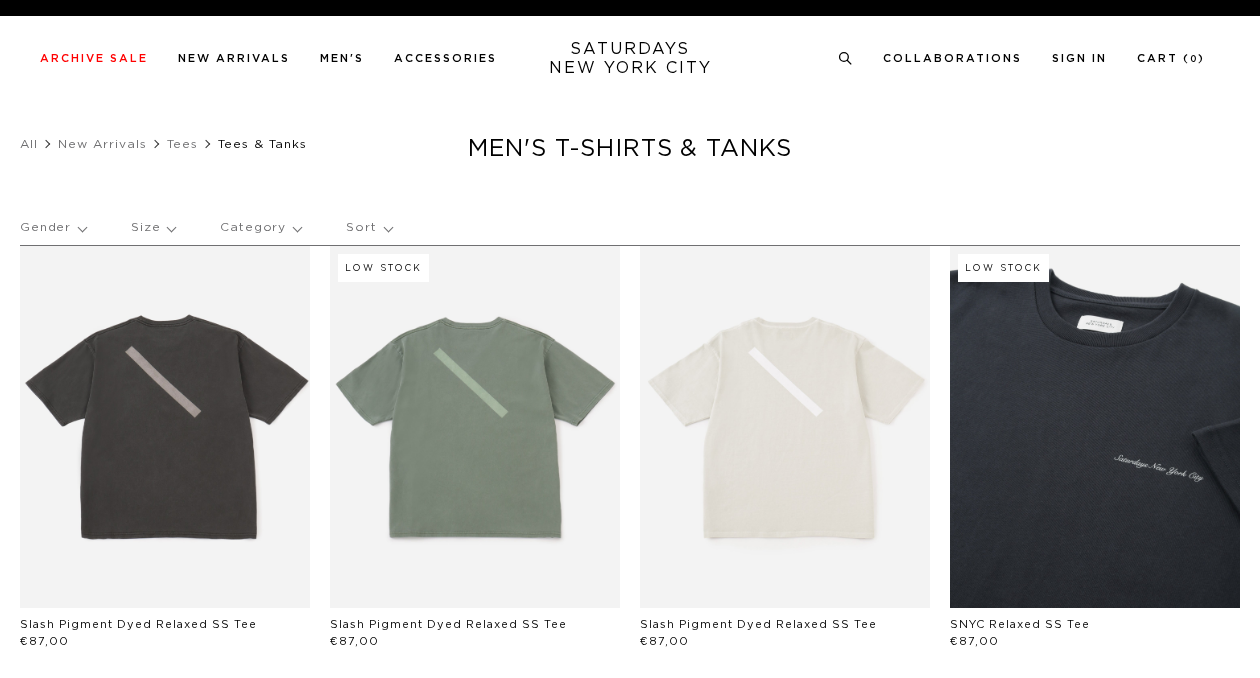 scroll, scrollTop: 0, scrollLeft: 0, axis: both 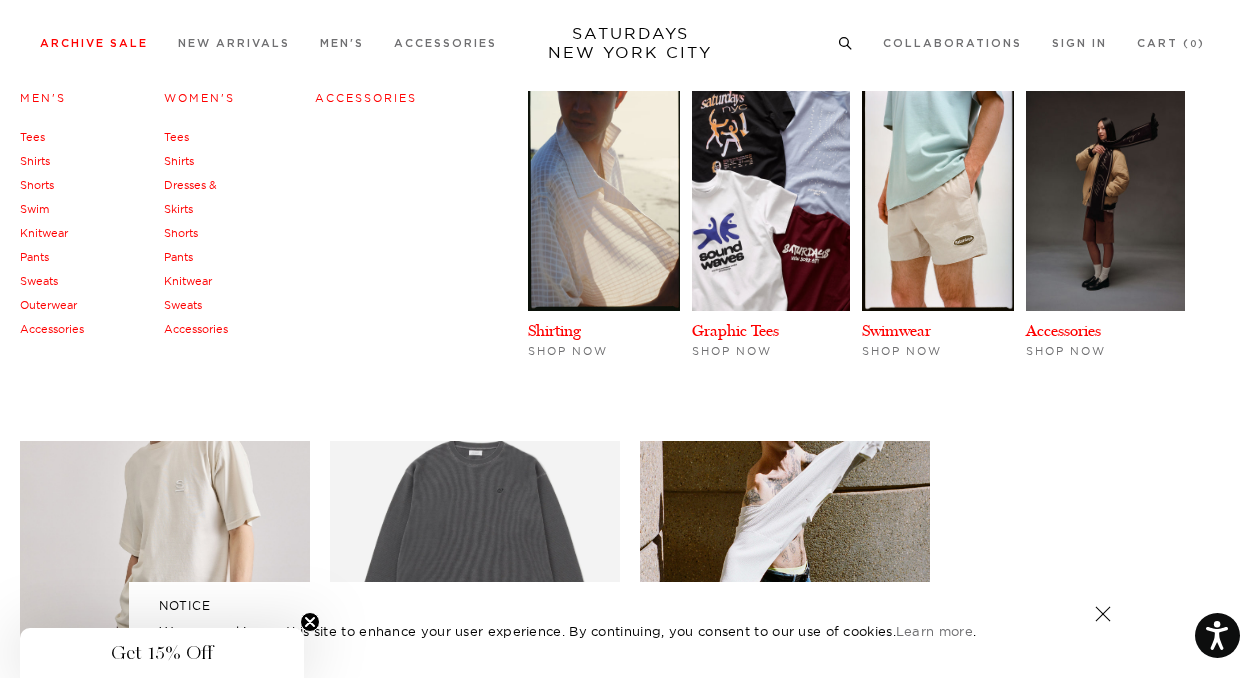 click on "Tees" at bounding box center (32, 137) 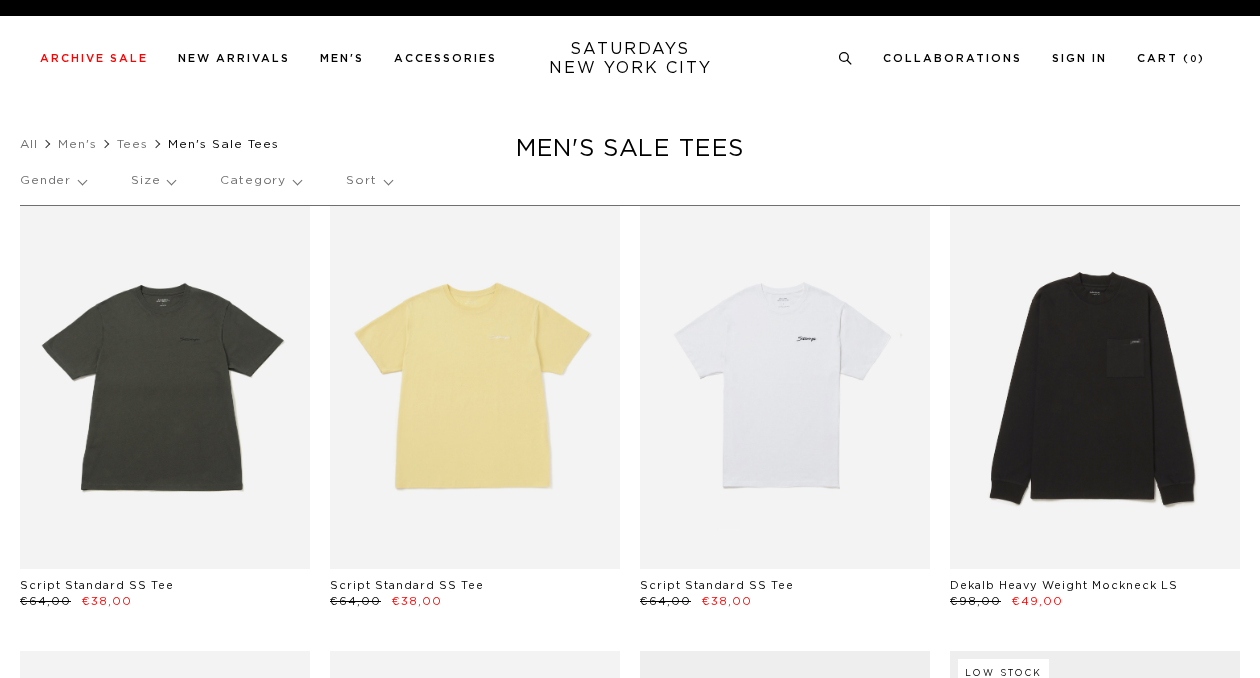scroll, scrollTop: 0, scrollLeft: 0, axis: both 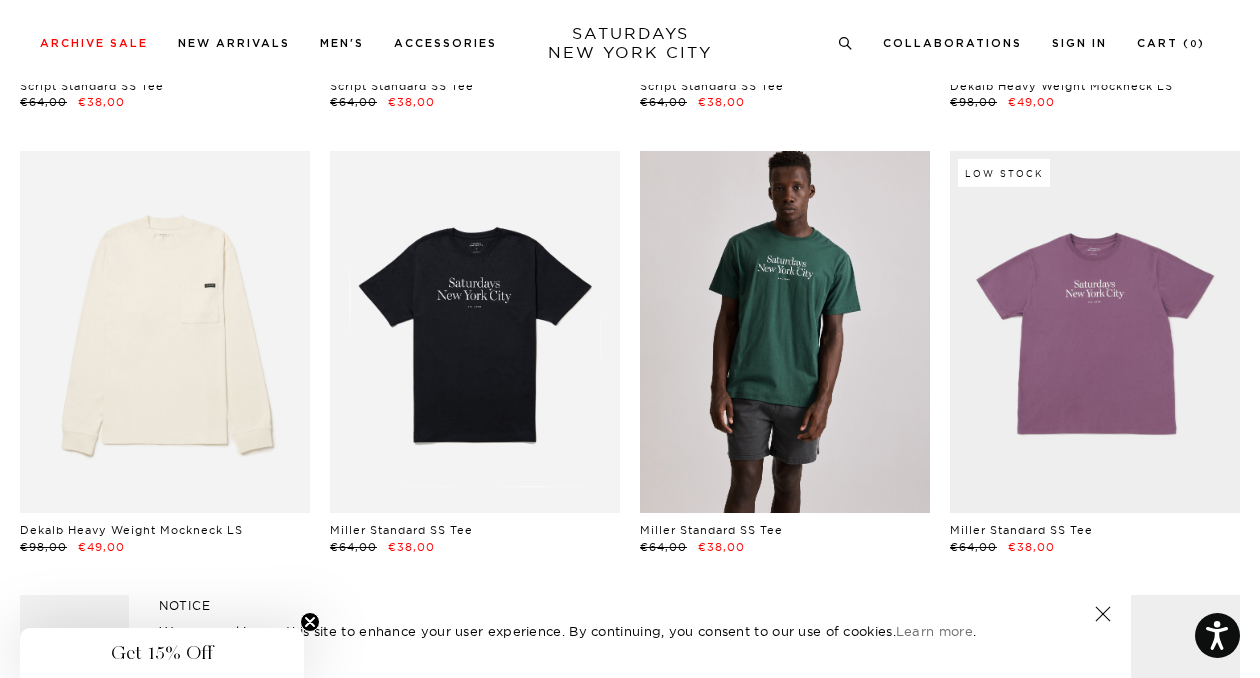 click at bounding box center (785, 332) 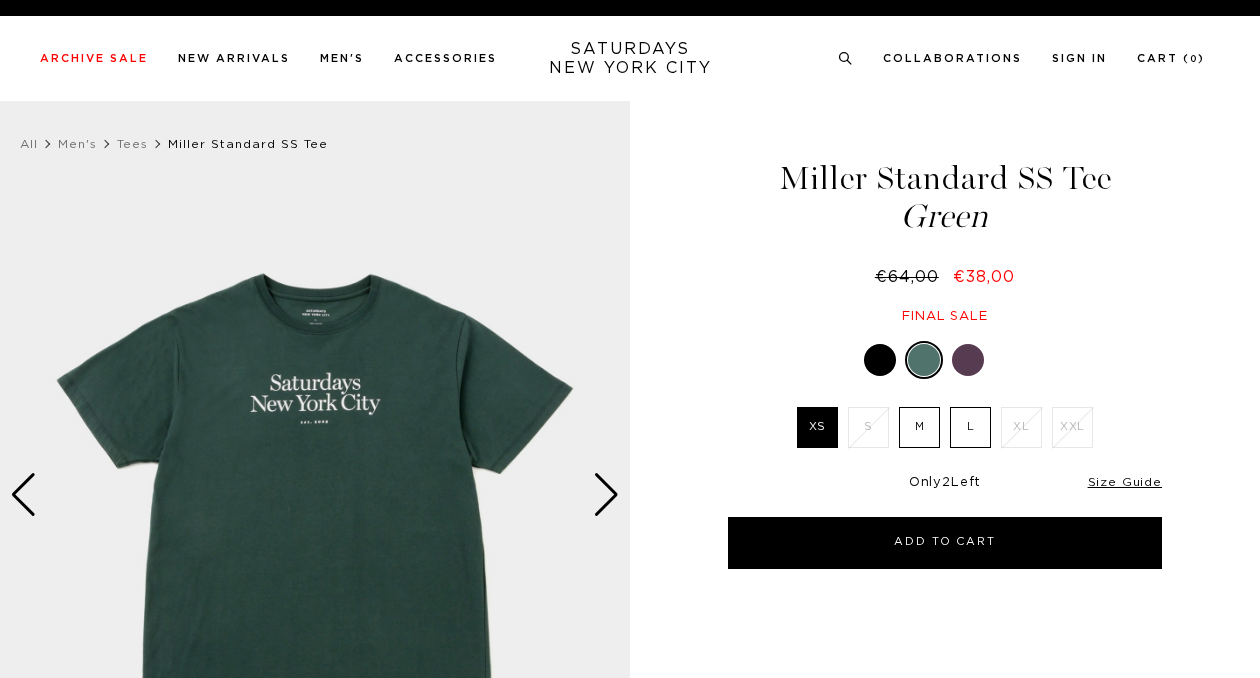scroll, scrollTop: 0, scrollLeft: 0, axis: both 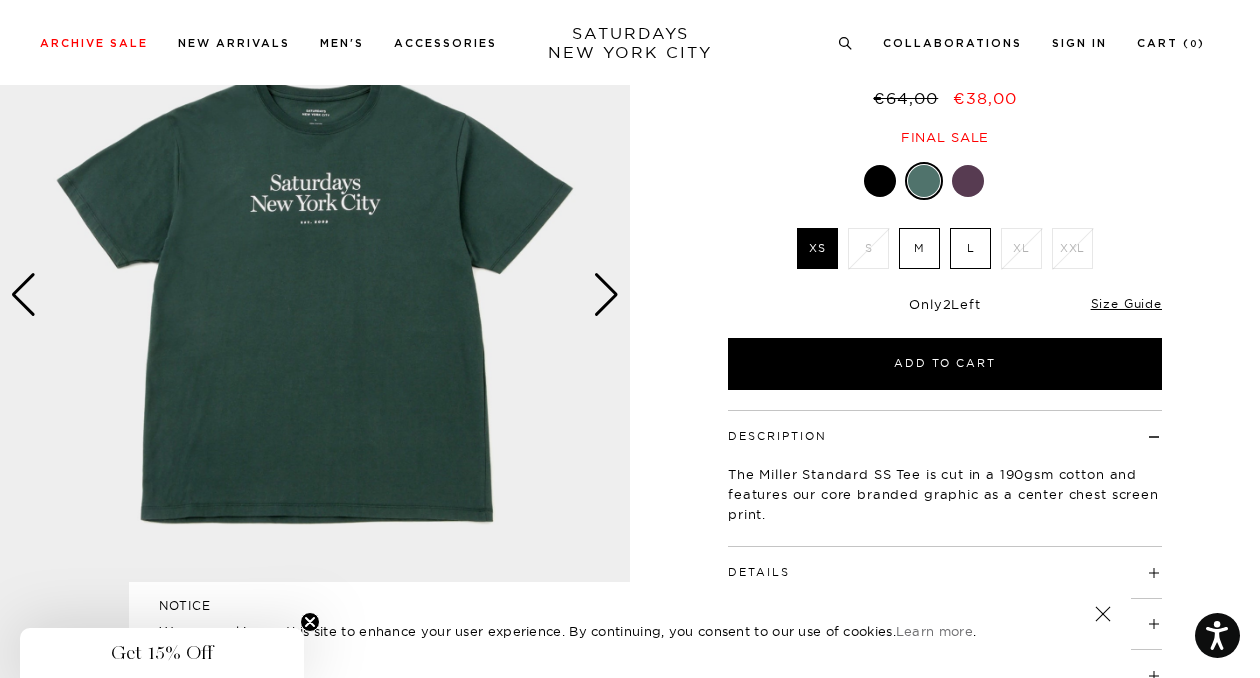 click at bounding box center (968, 181) 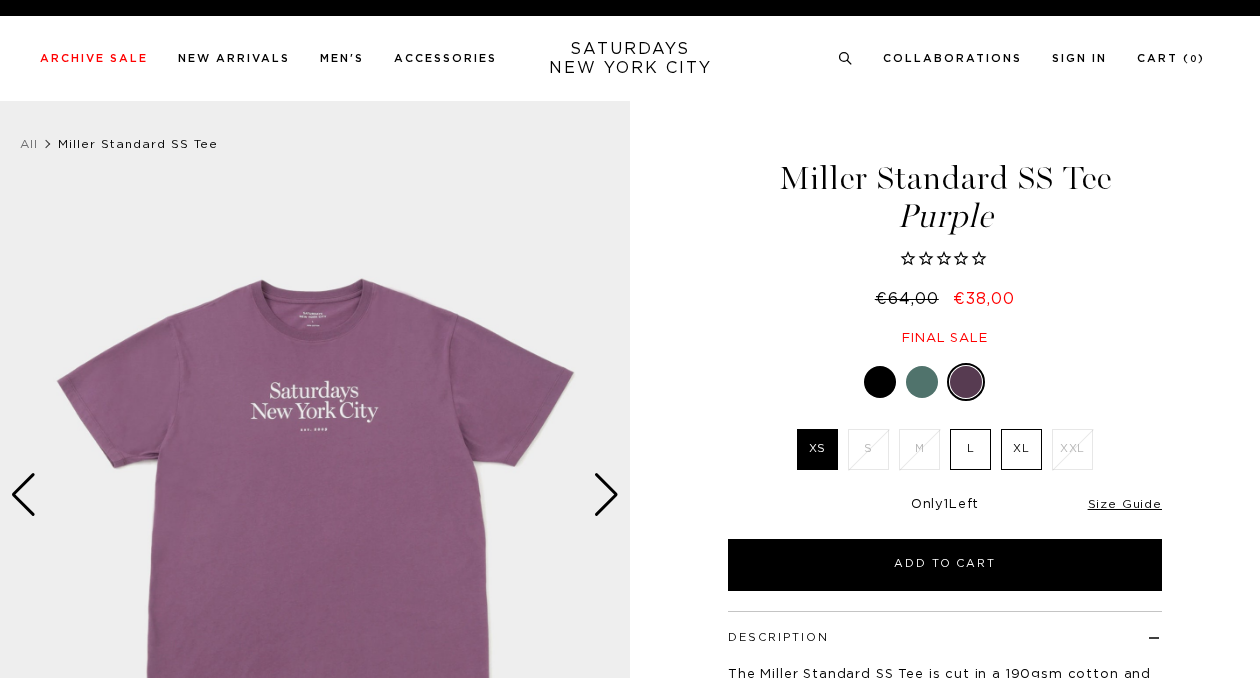 scroll, scrollTop: 0, scrollLeft: 0, axis: both 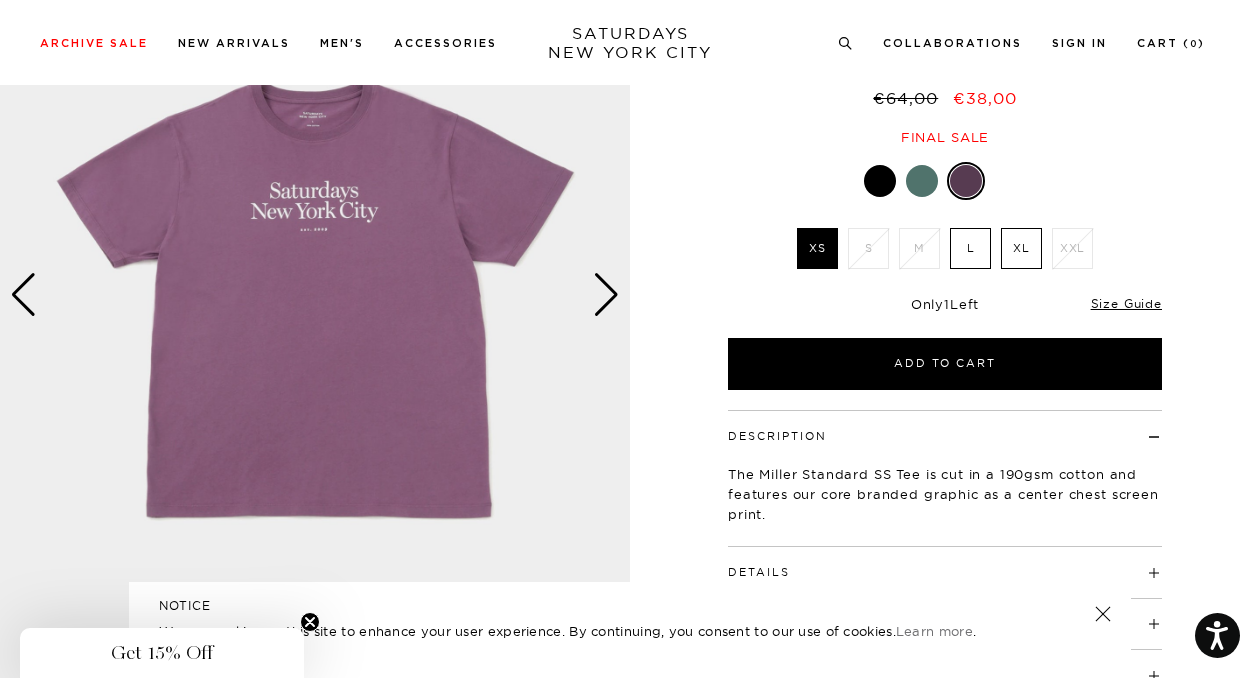 click at bounding box center [922, 181] 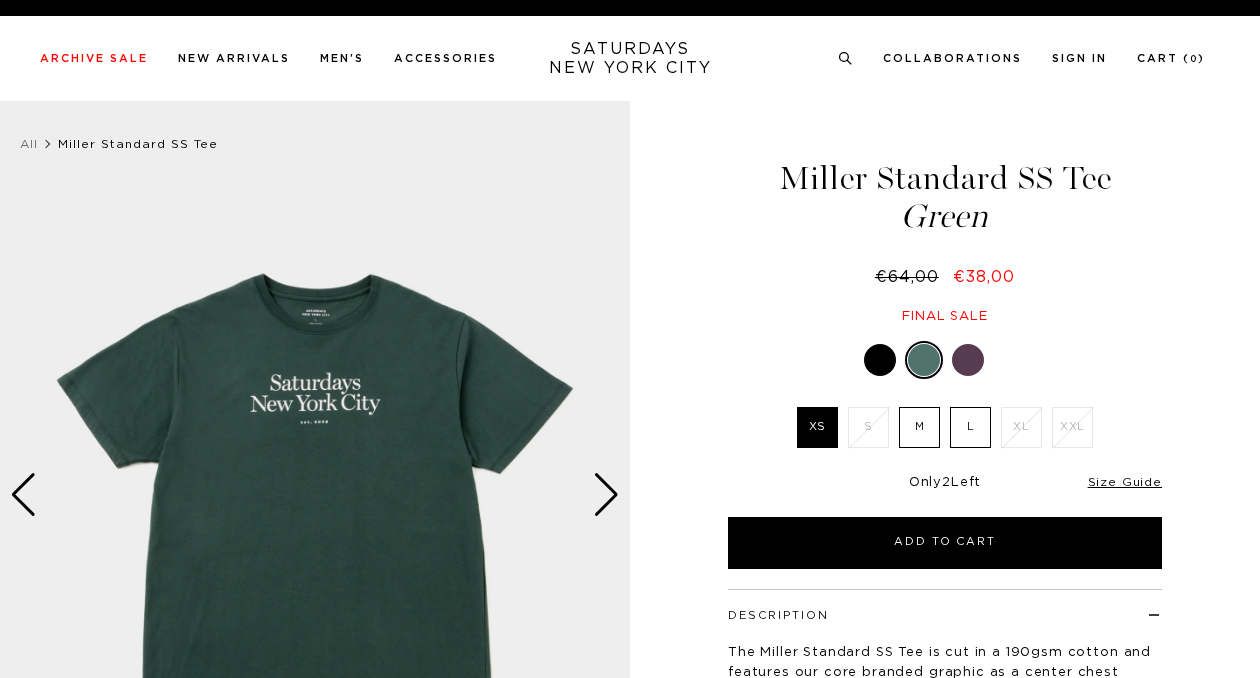 scroll, scrollTop: 0, scrollLeft: 0, axis: both 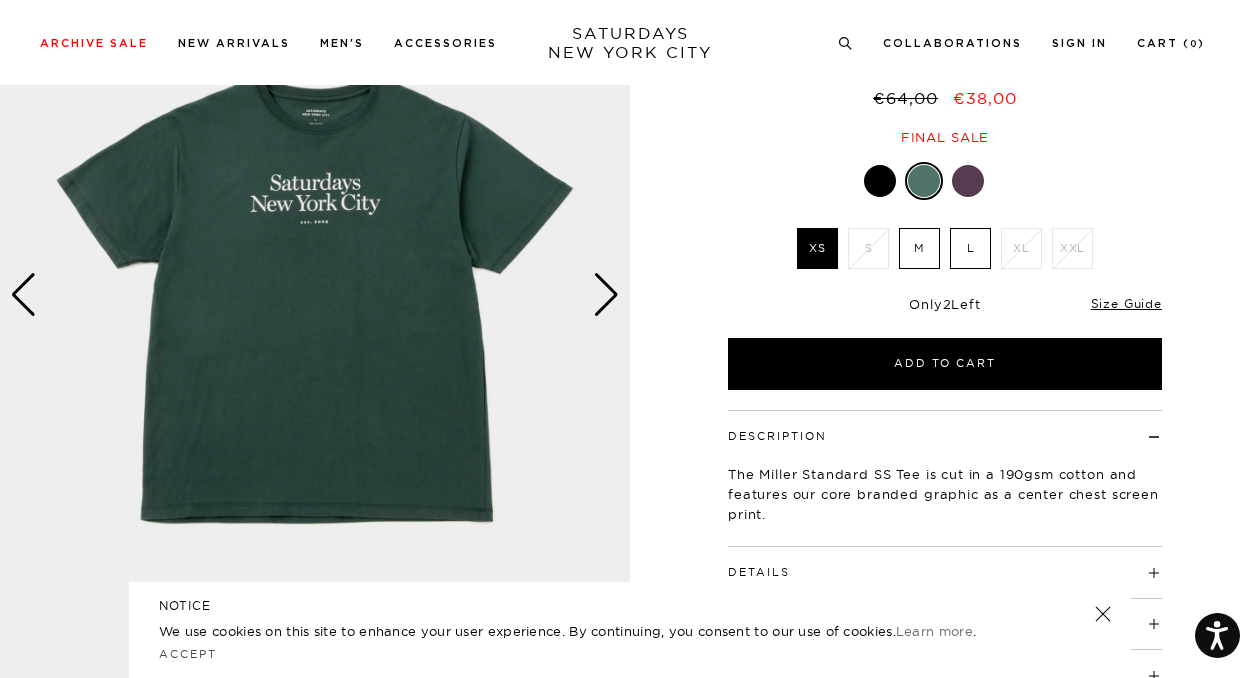click at bounding box center (315, 295) 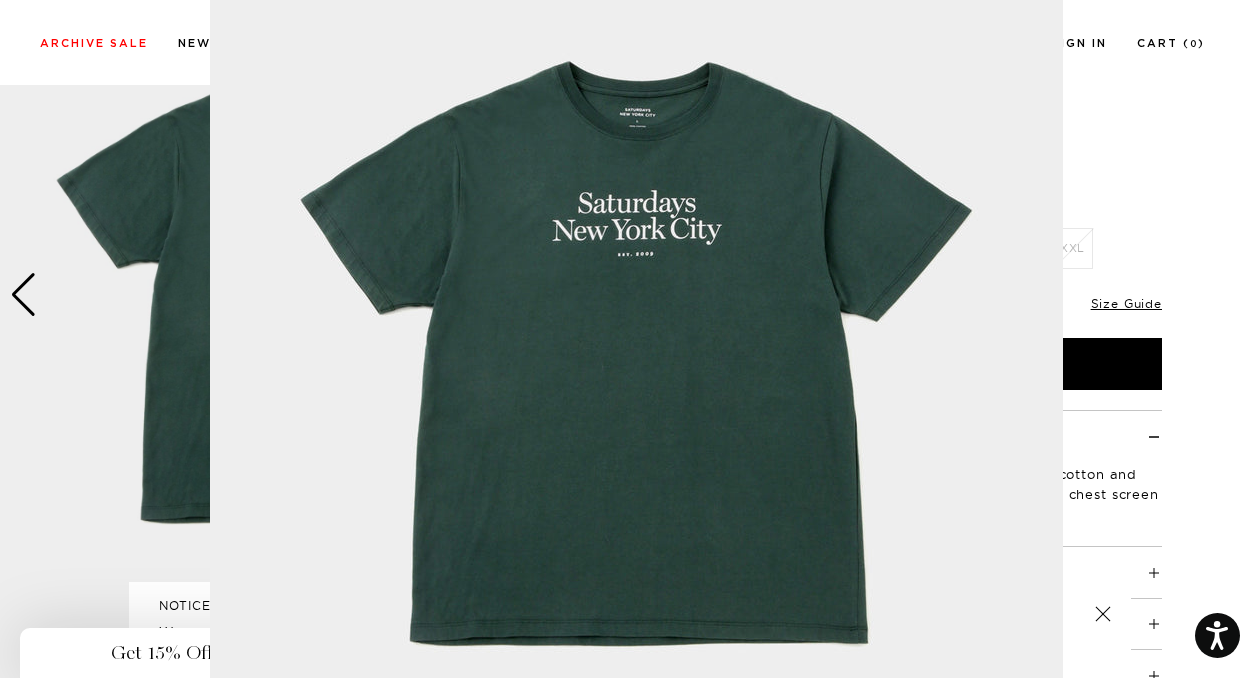 scroll, scrollTop: 160, scrollLeft: 0, axis: vertical 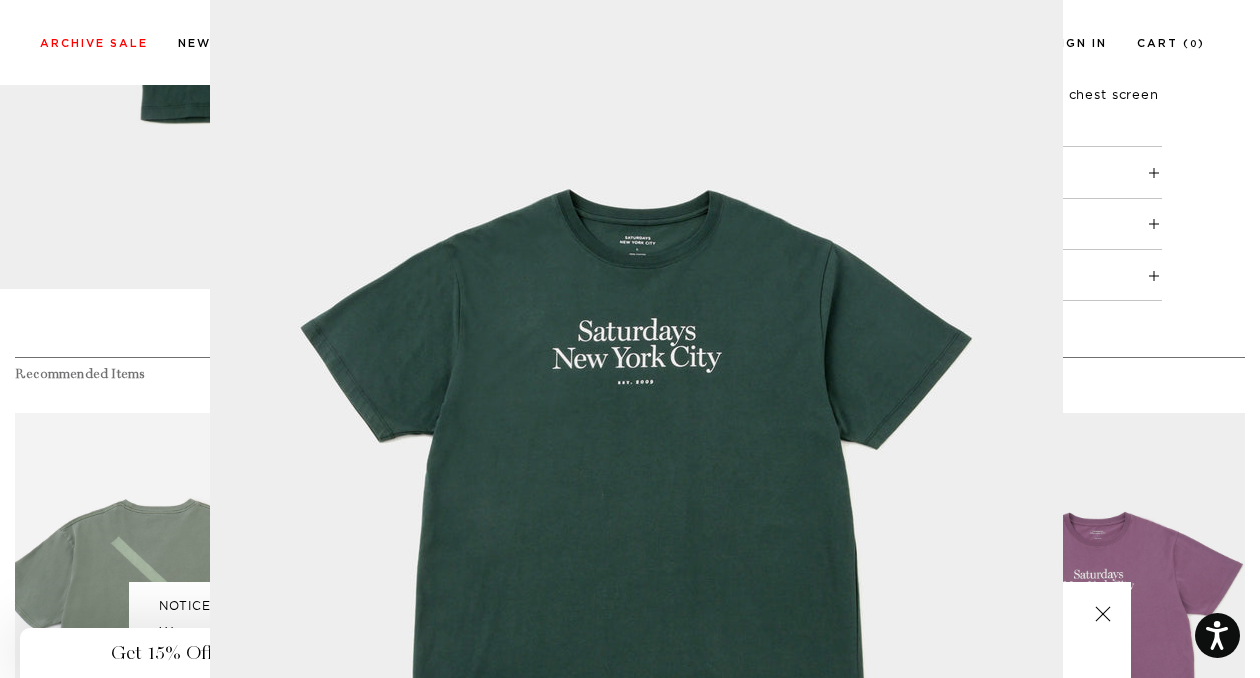 click at bounding box center (630, 339) 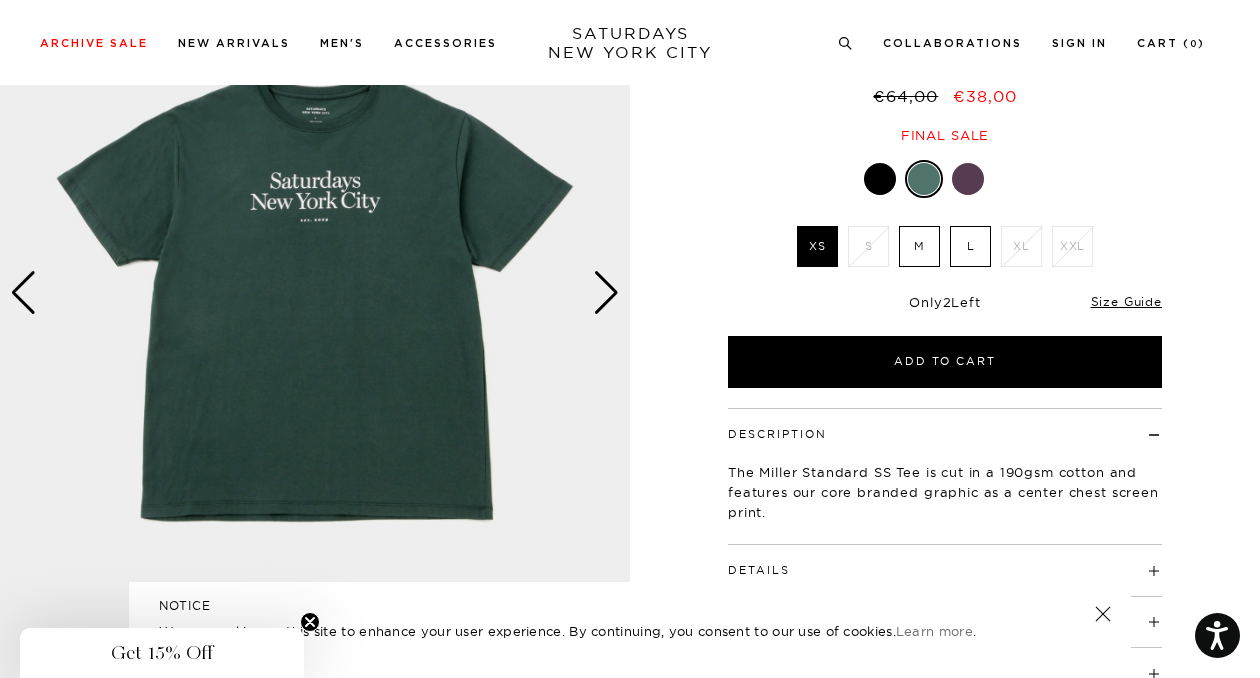 scroll, scrollTop: 200, scrollLeft: 0, axis: vertical 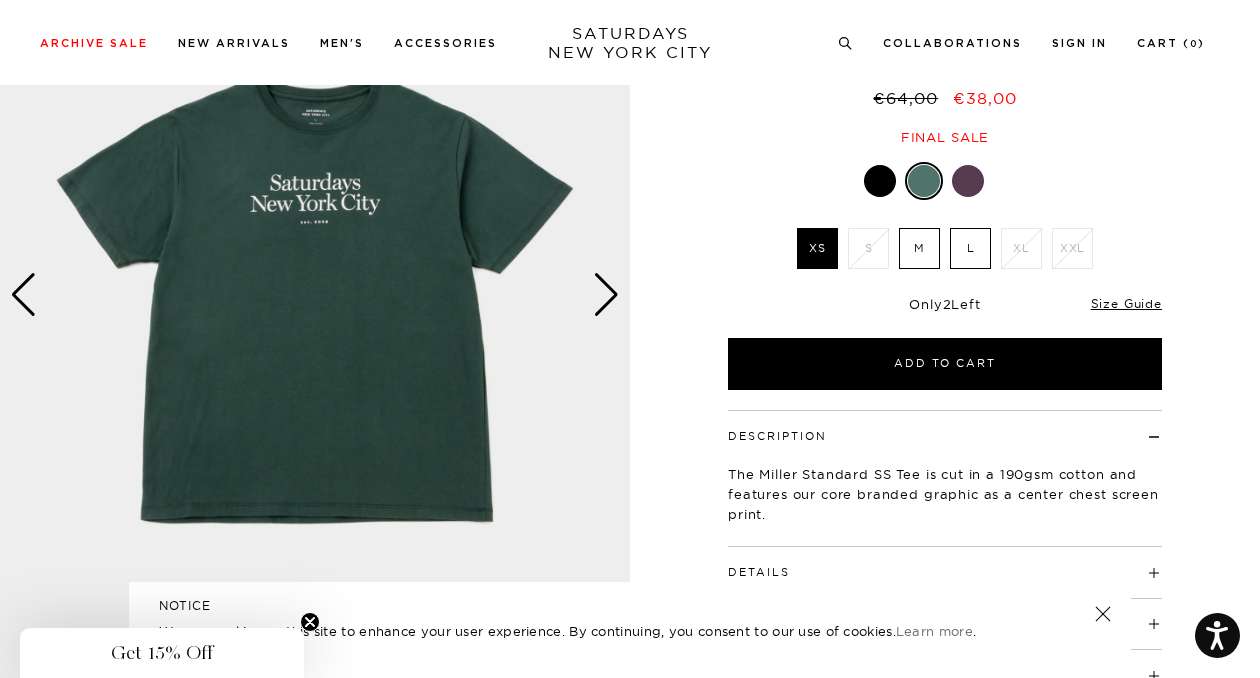 click at bounding box center (606, 295) 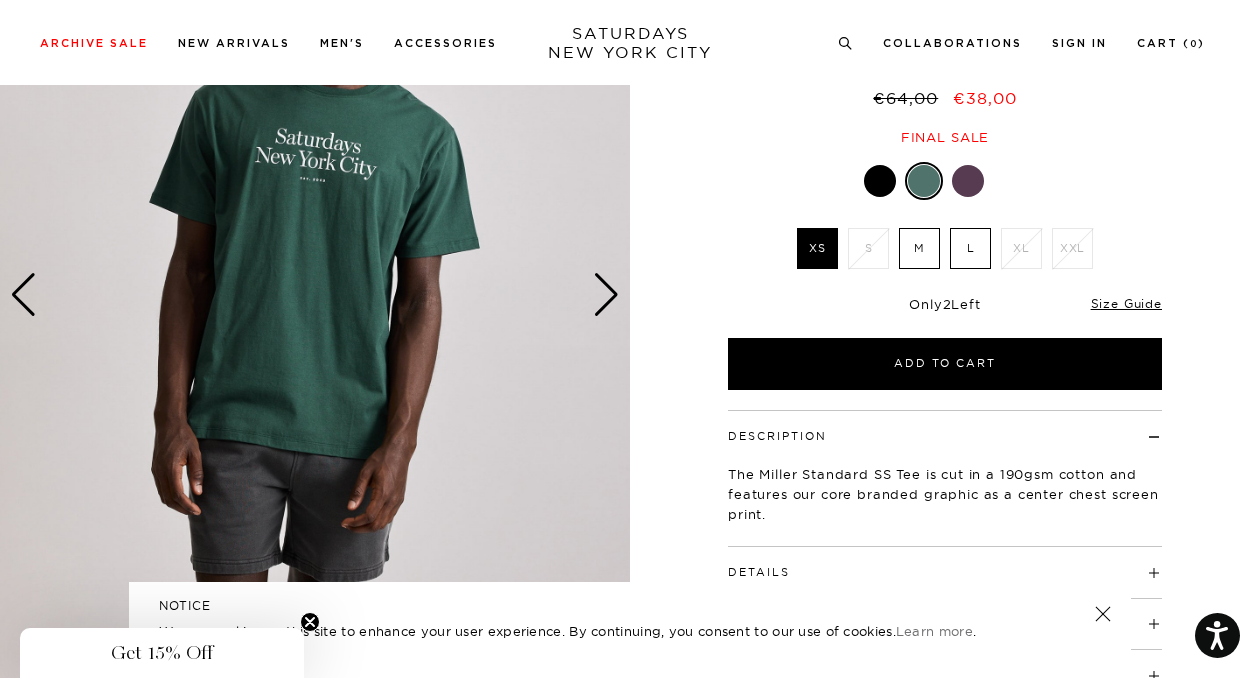 click at bounding box center [606, 295] 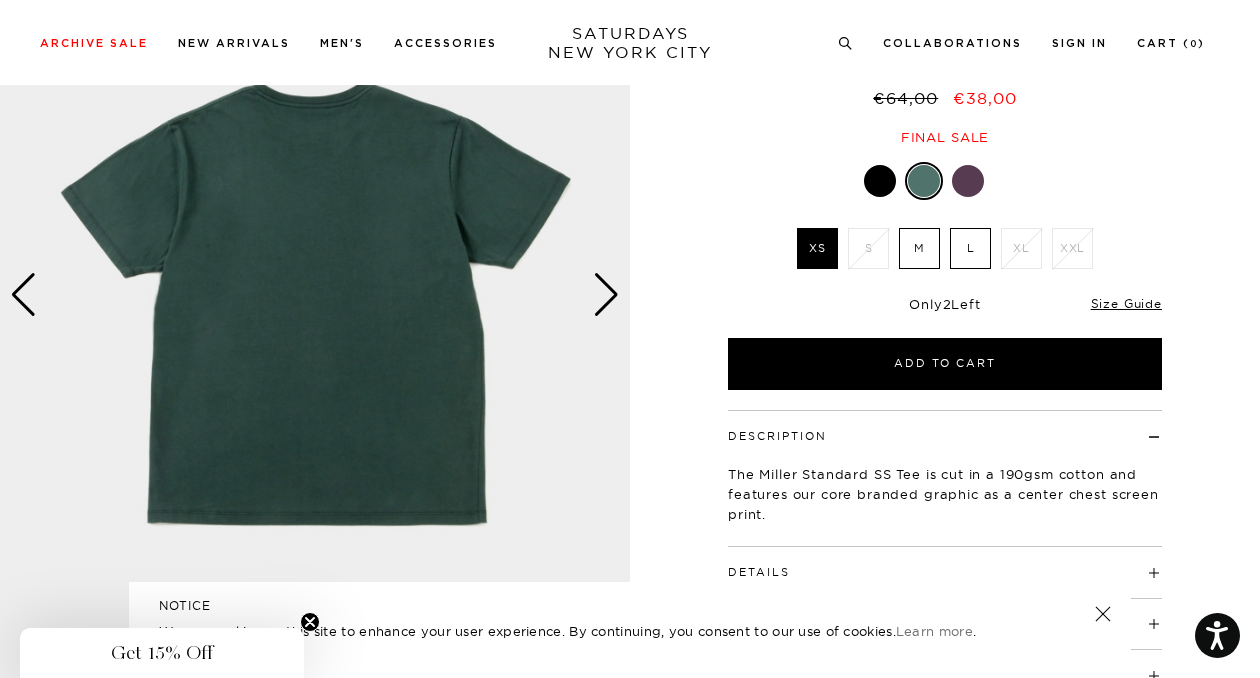 scroll, scrollTop: 100, scrollLeft: 0, axis: vertical 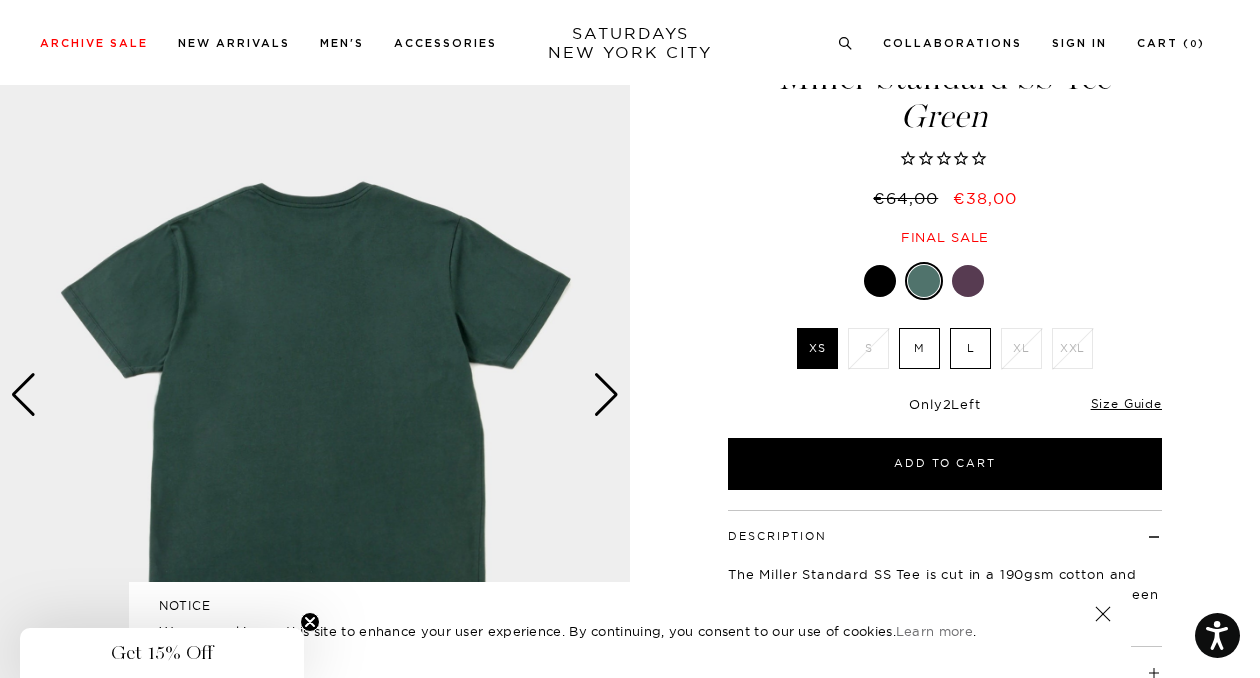 click on "M" at bounding box center [919, 348] 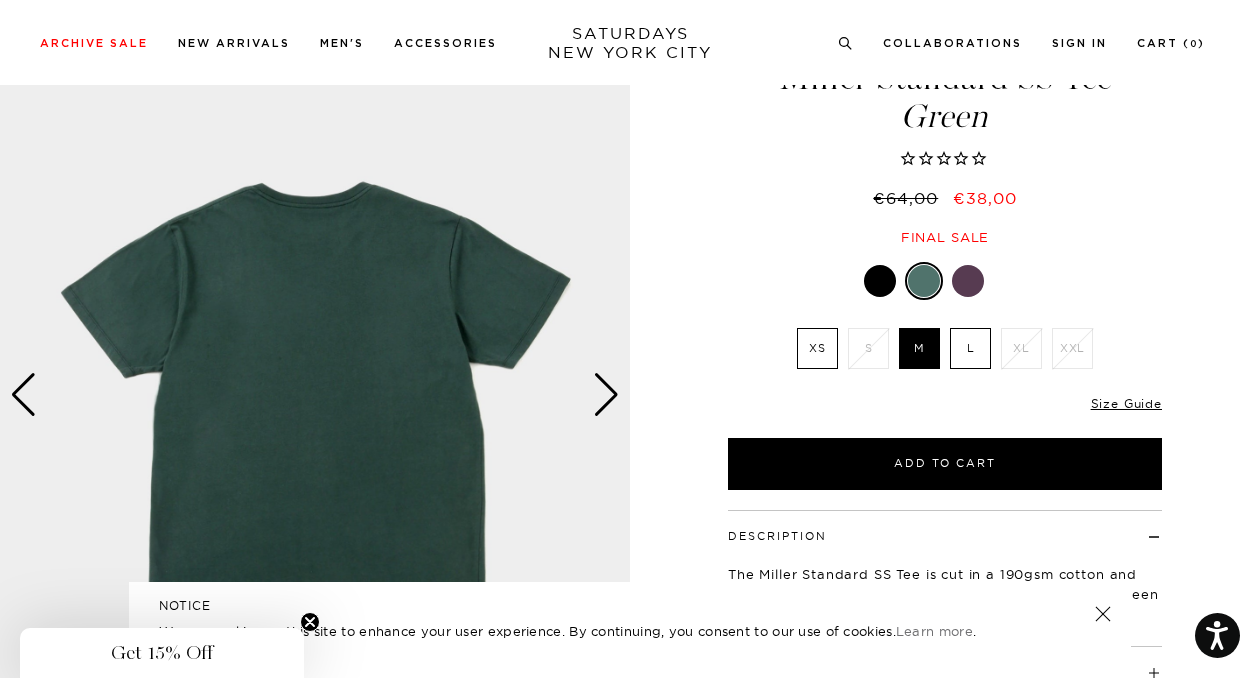 click on "L" at bounding box center [970, 348] 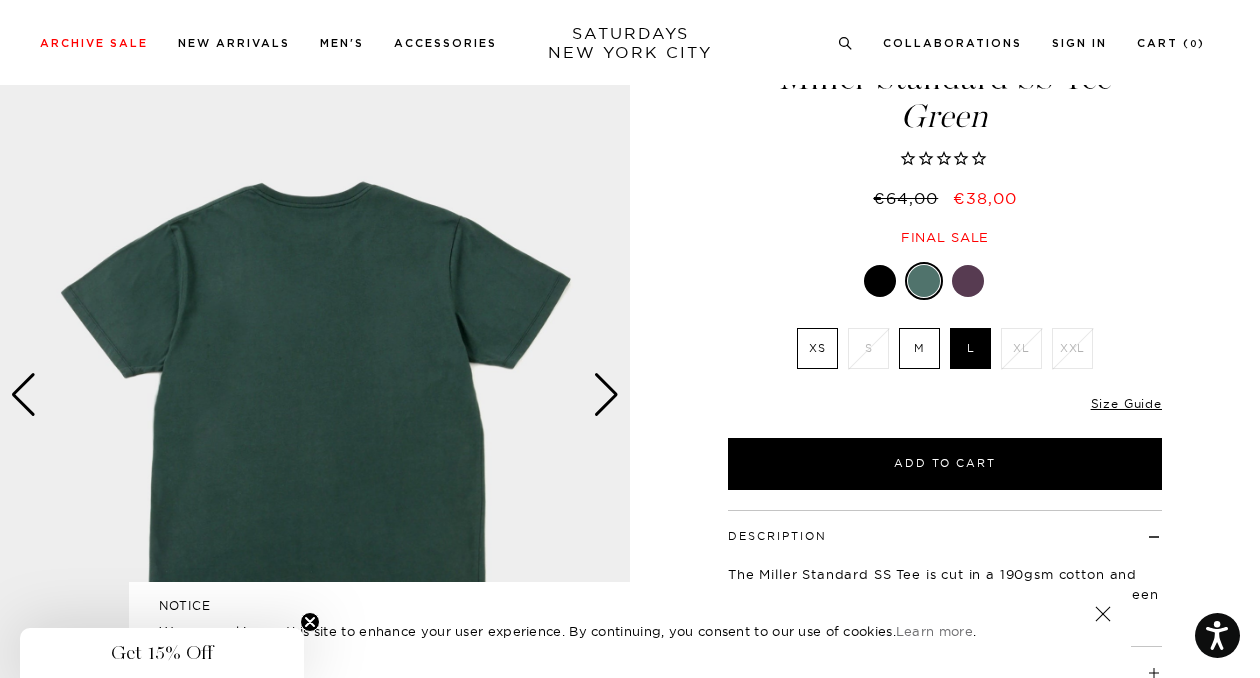 click at bounding box center [315, 395] 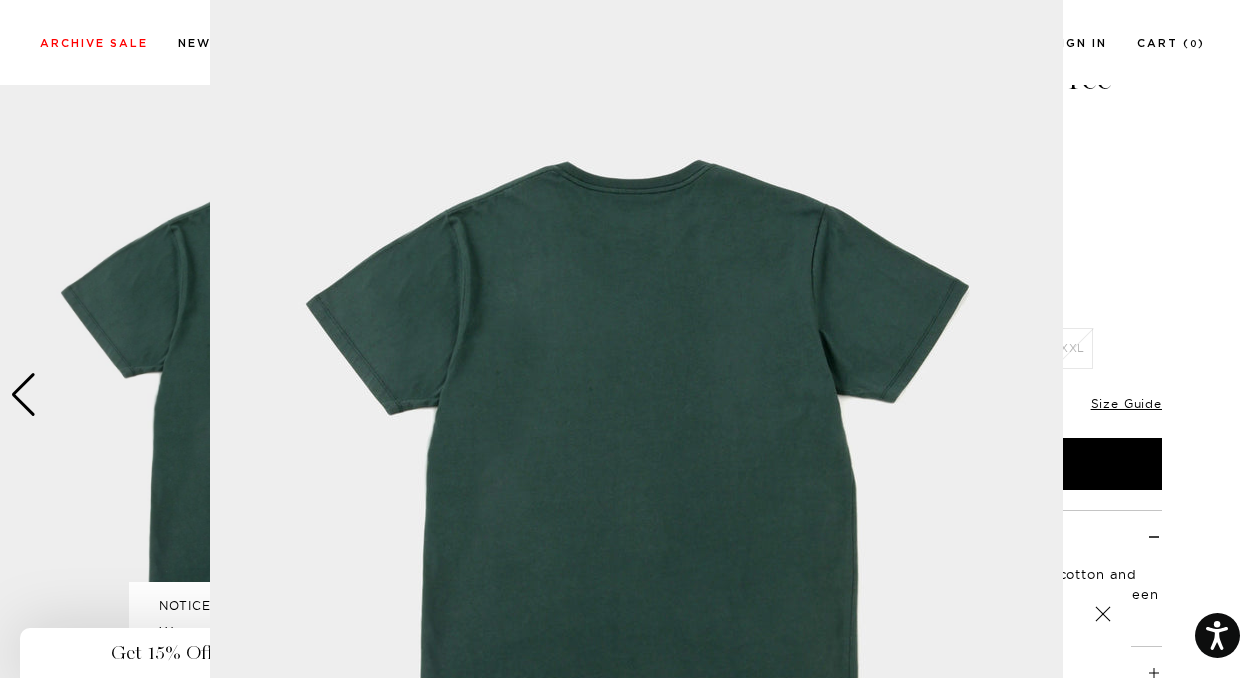 scroll, scrollTop: 81, scrollLeft: 0, axis: vertical 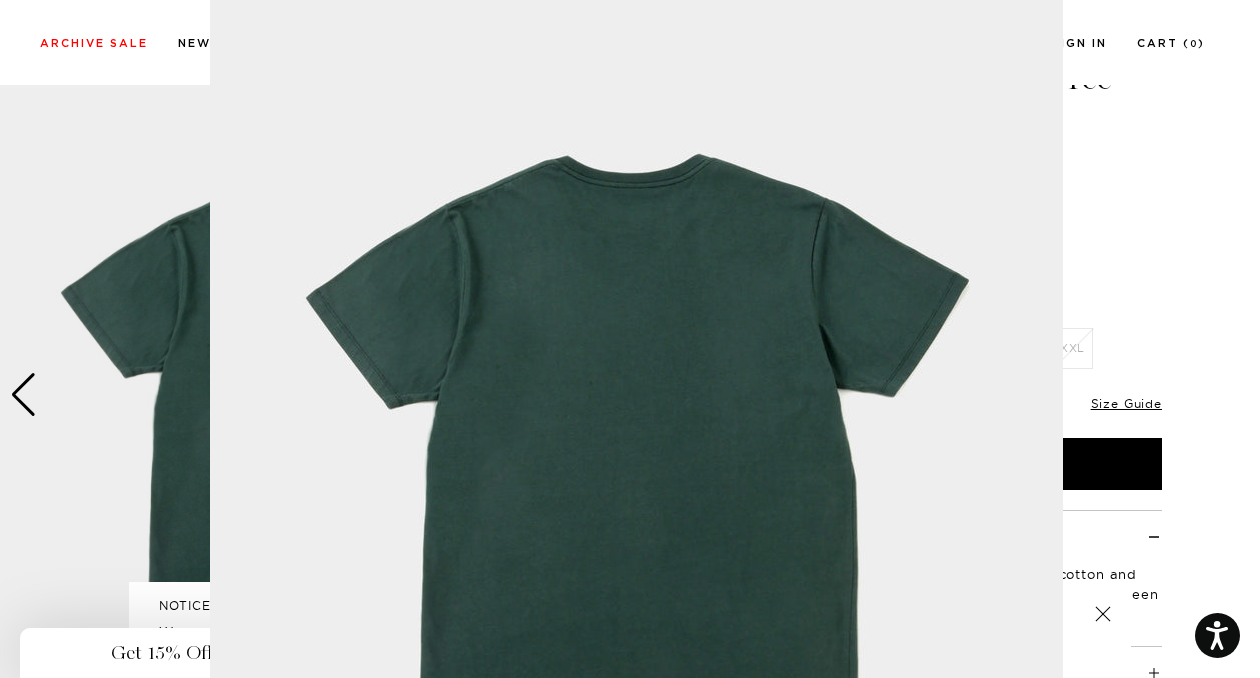click at bounding box center [630, 339] 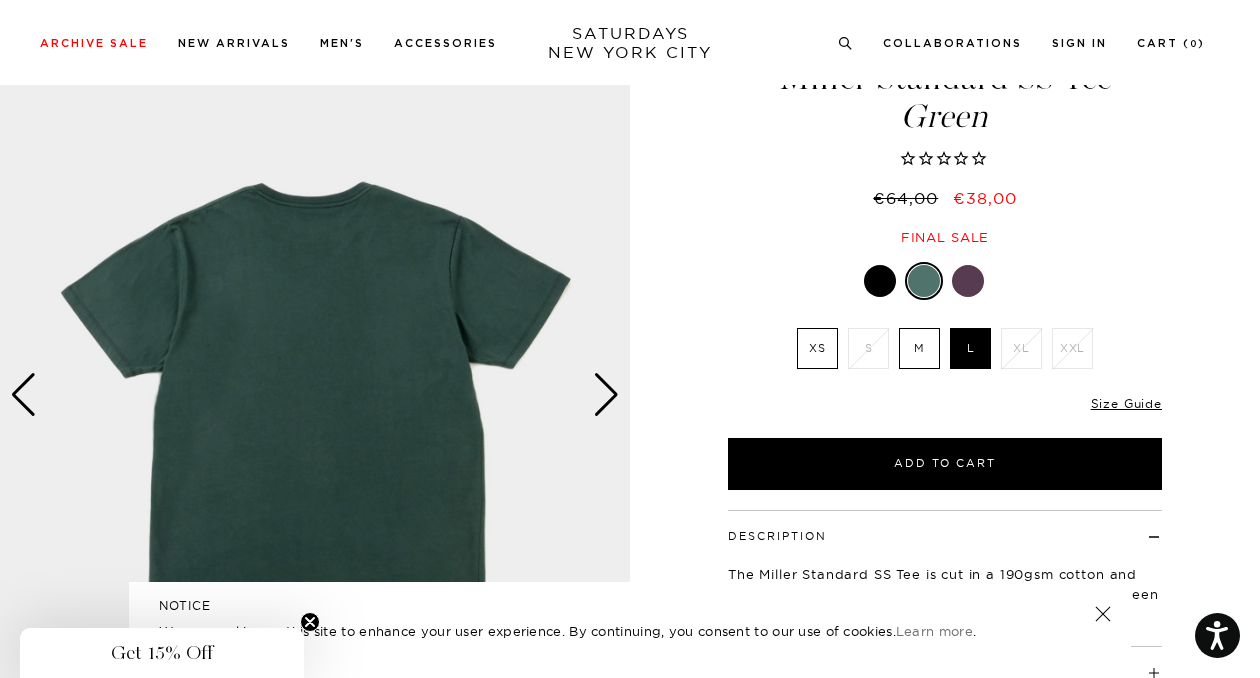 scroll, scrollTop: 0, scrollLeft: 0, axis: both 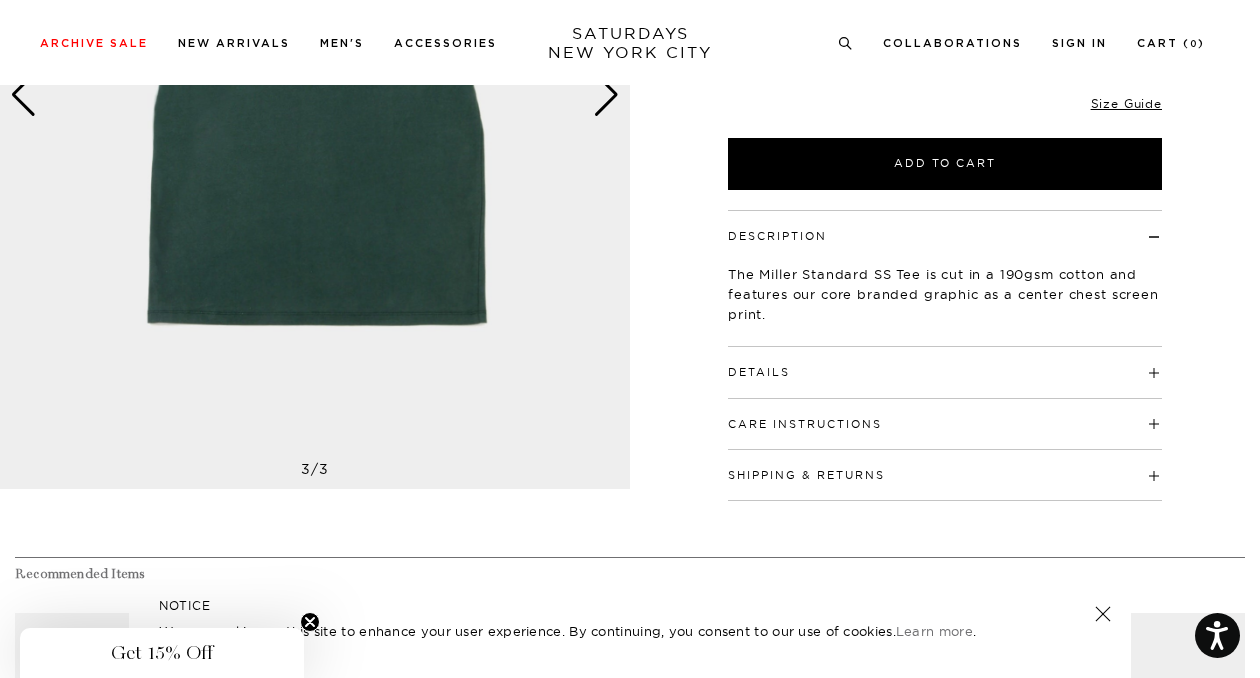 click at bounding box center (790, 372) 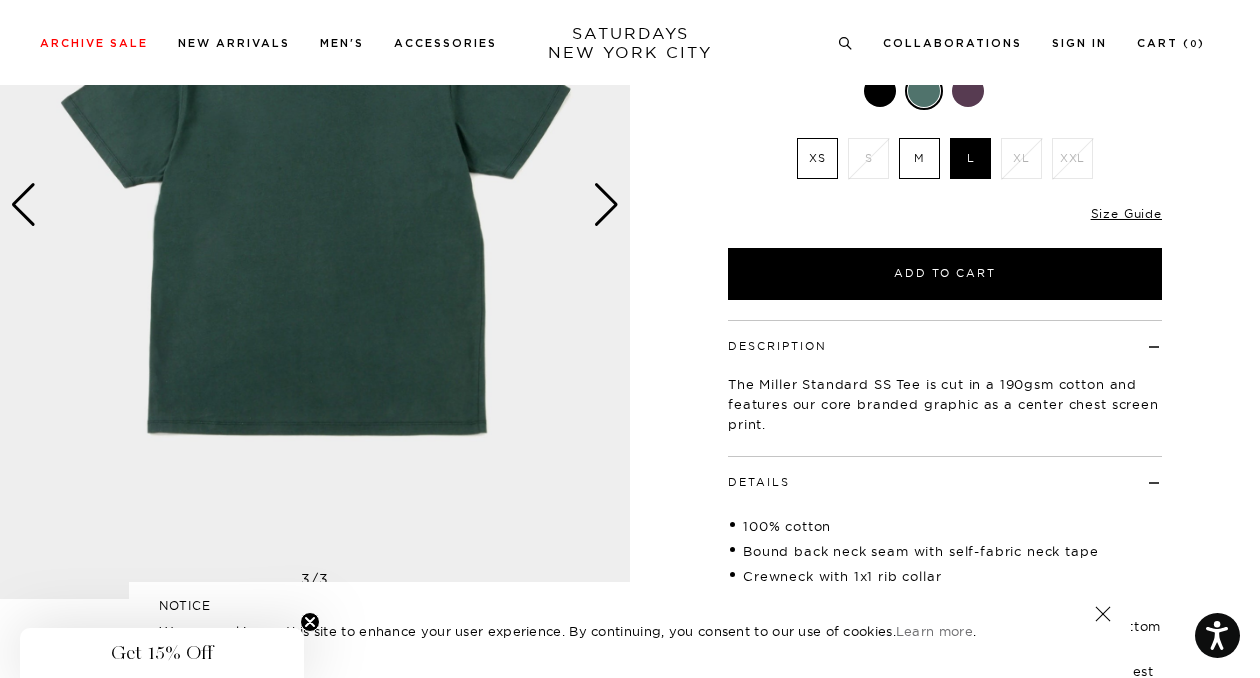 scroll, scrollTop: 300, scrollLeft: 0, axis: vertical 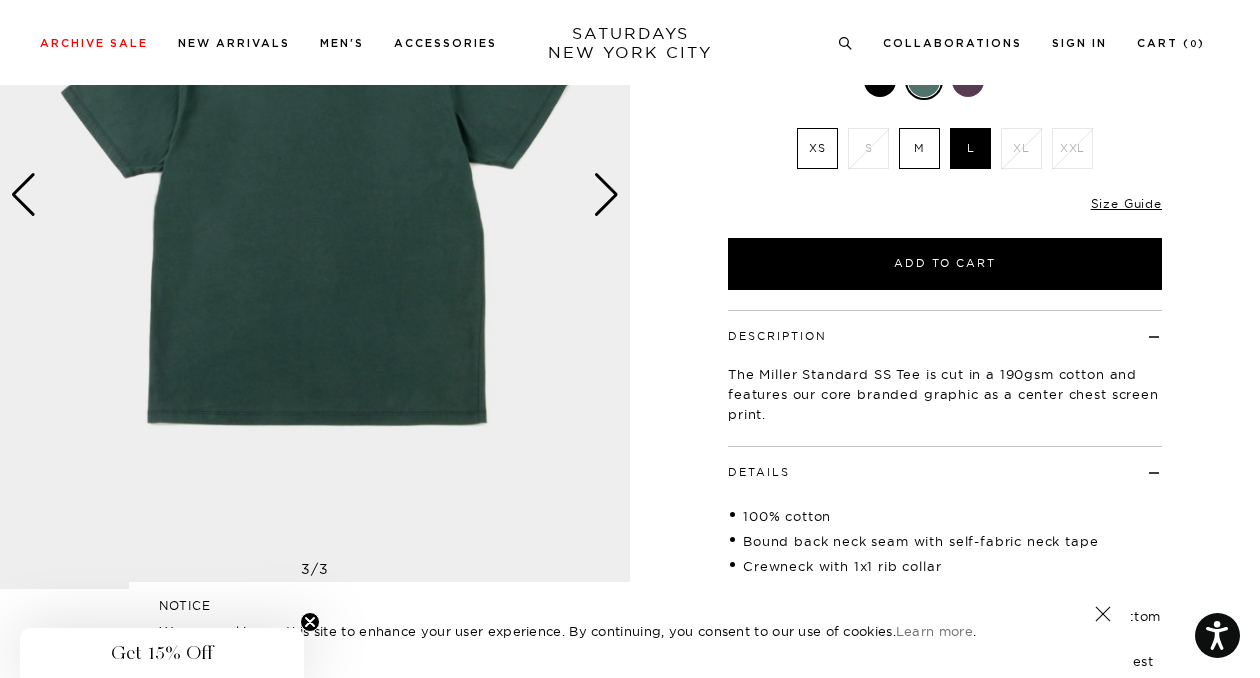 click at bounding box center (606, 195) 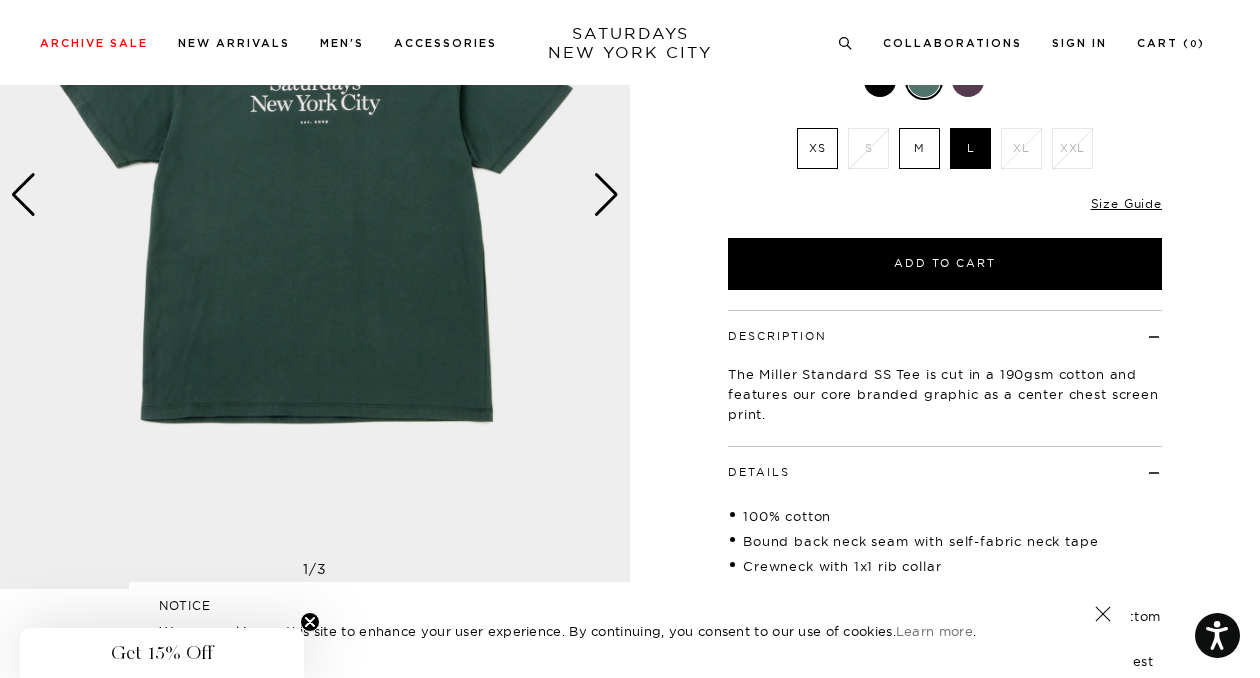 click at bounding box center (606, 195) 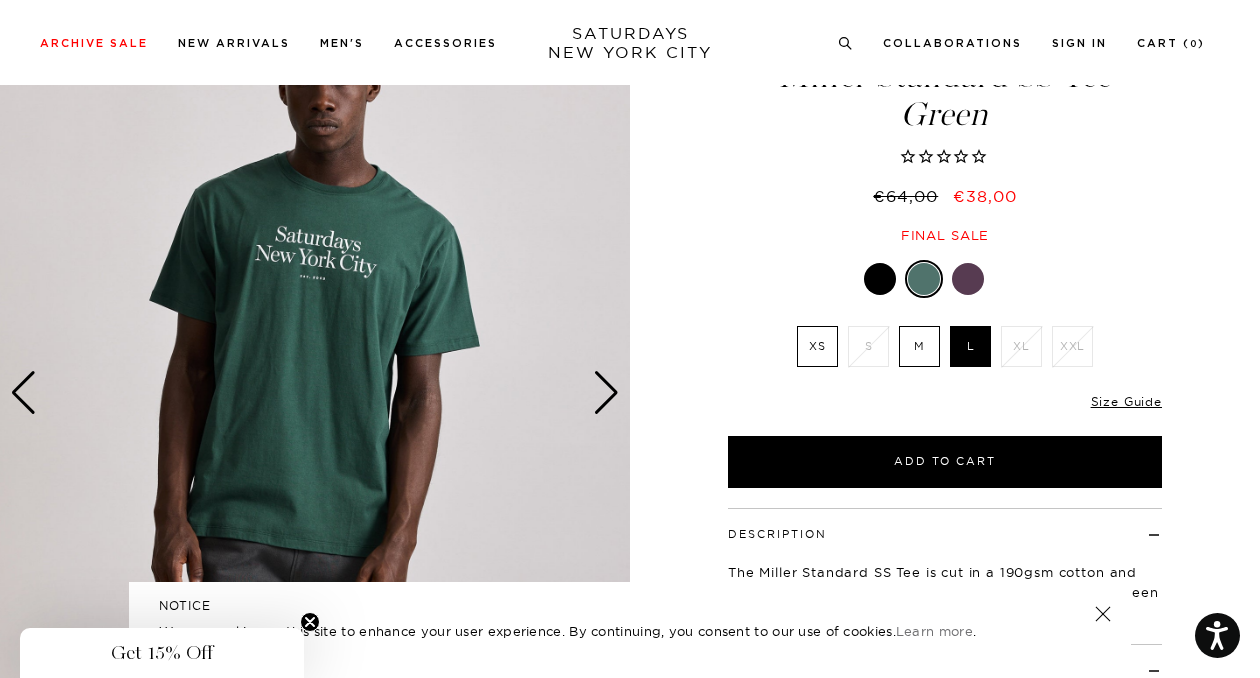 scroll, scrollTop: 0, scrollLeft: 0, axis: both 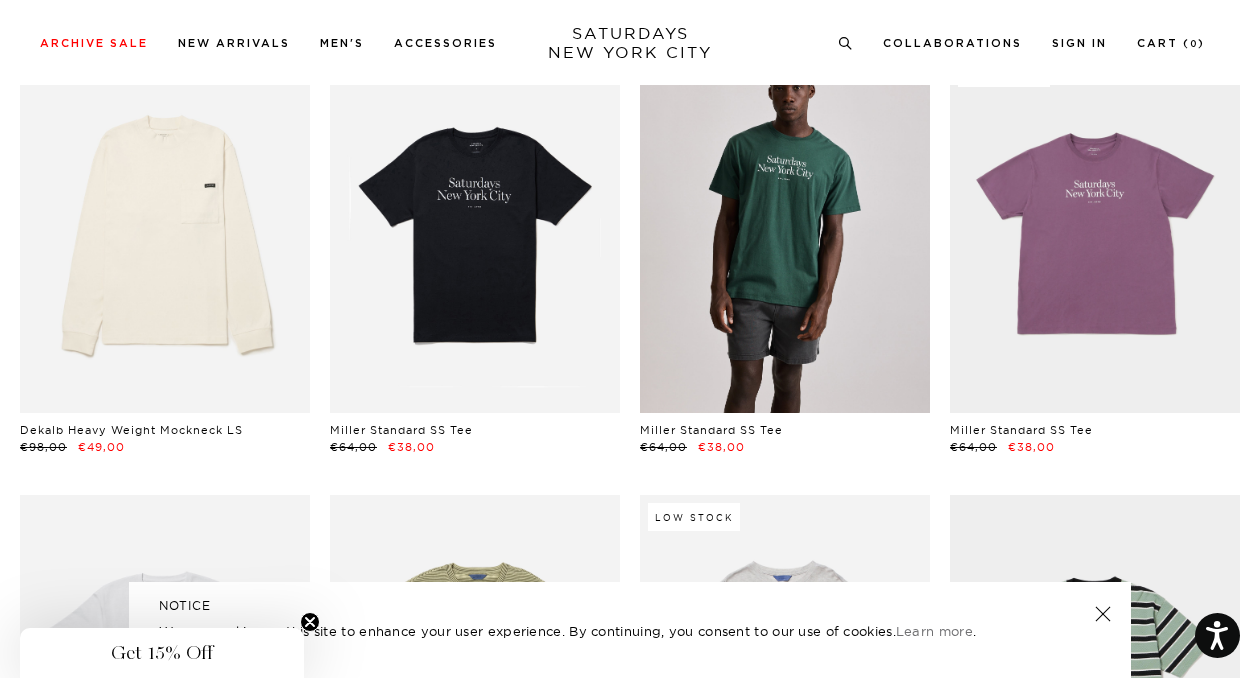 click at bounding box center (785, 232) 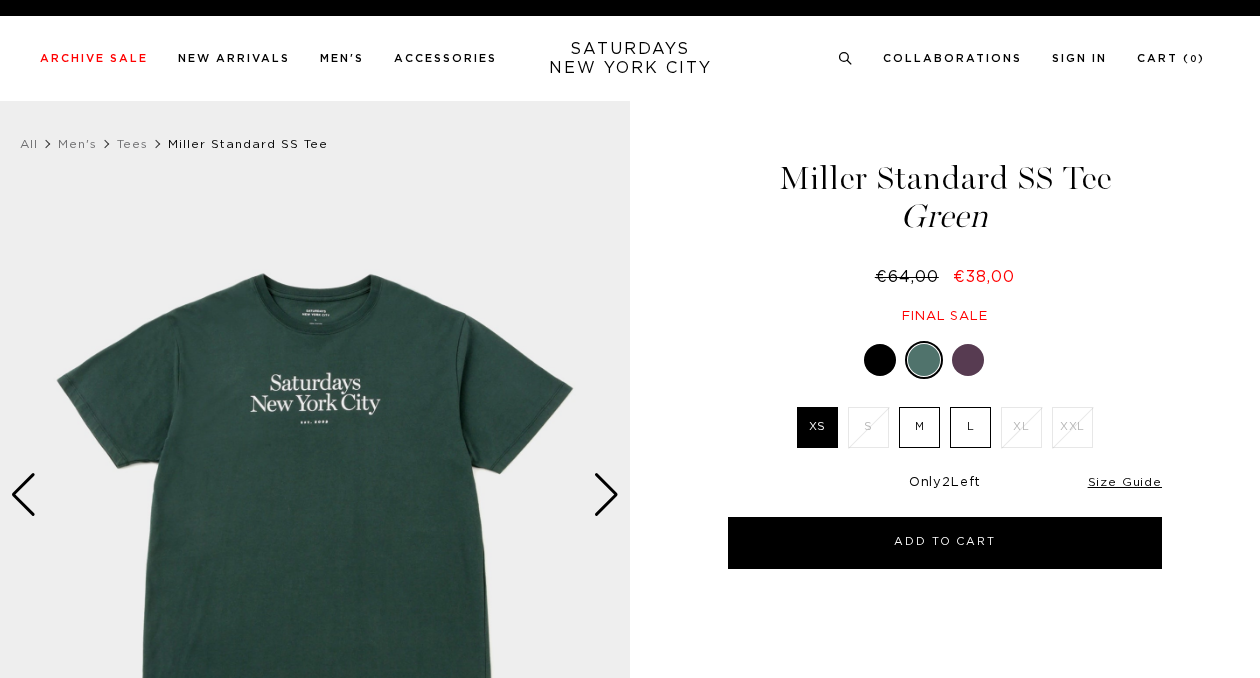 scroll, scrollTop: 0, scrollLeft: 0, axis: both 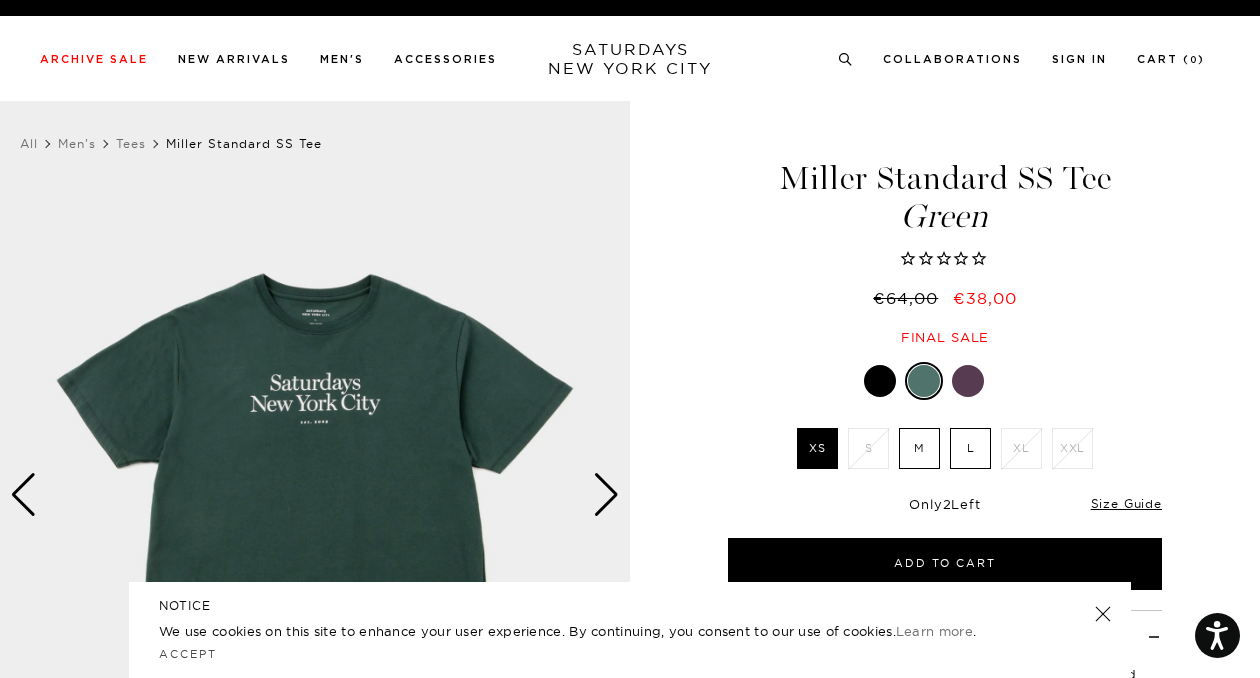 click on "M" at bounding box center [919, 448] 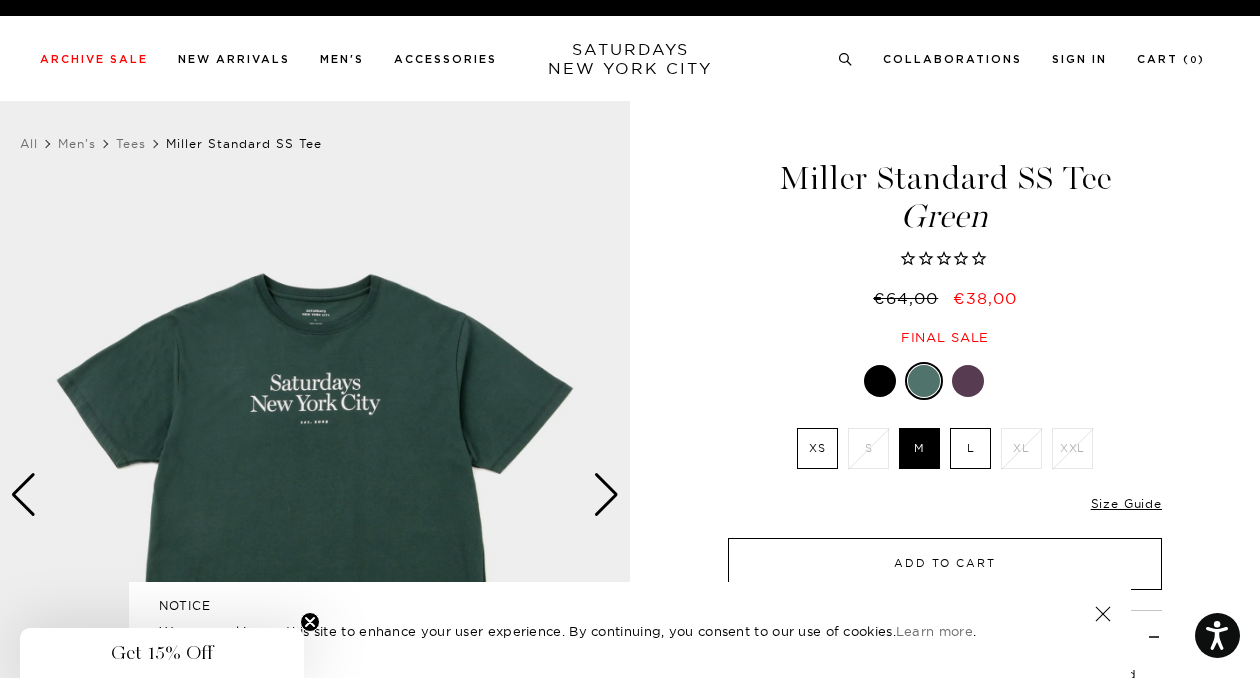 click on "Add to Cart" at bounding box center [945, 564] 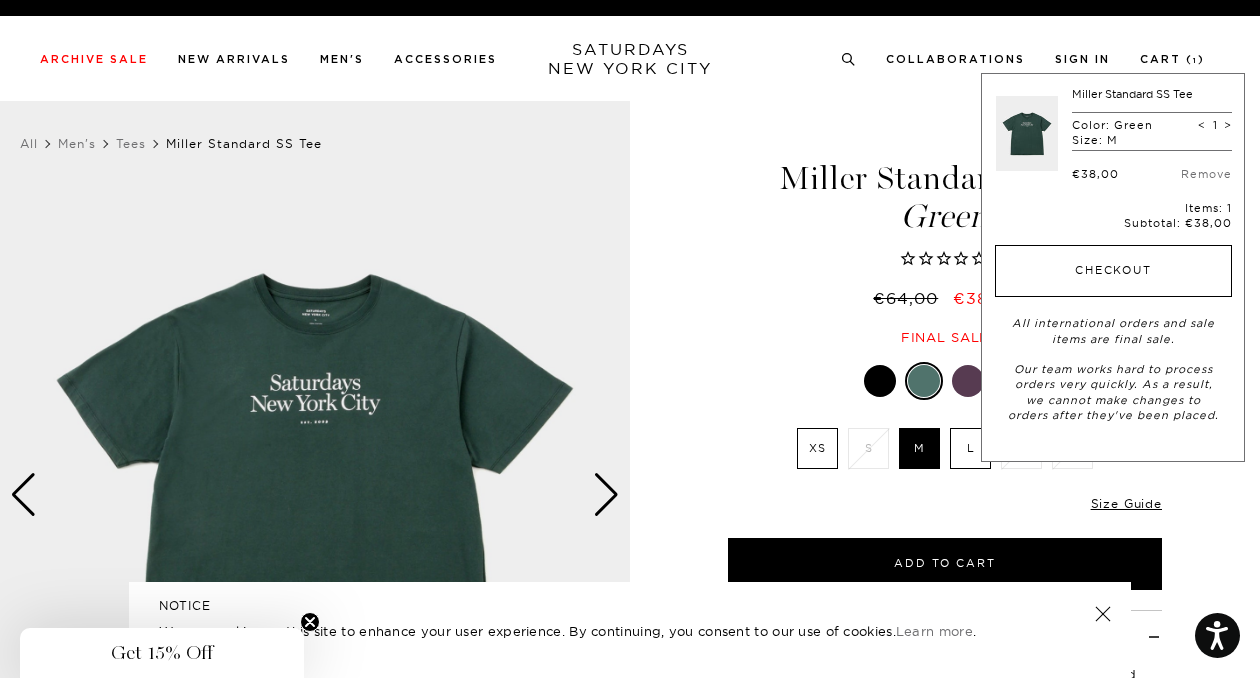 click on "Checkout" at bounding box center (1113, 271) 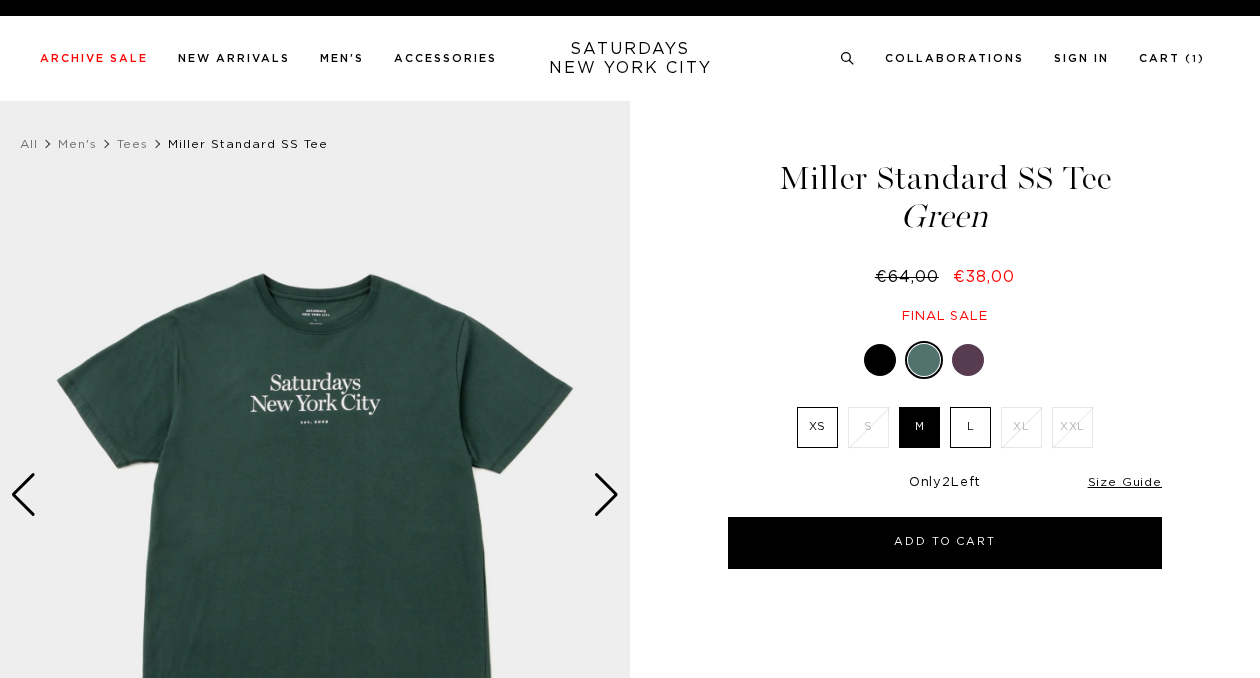 scroll, scrollTop: 0, scrollLeft: 0, axis: both 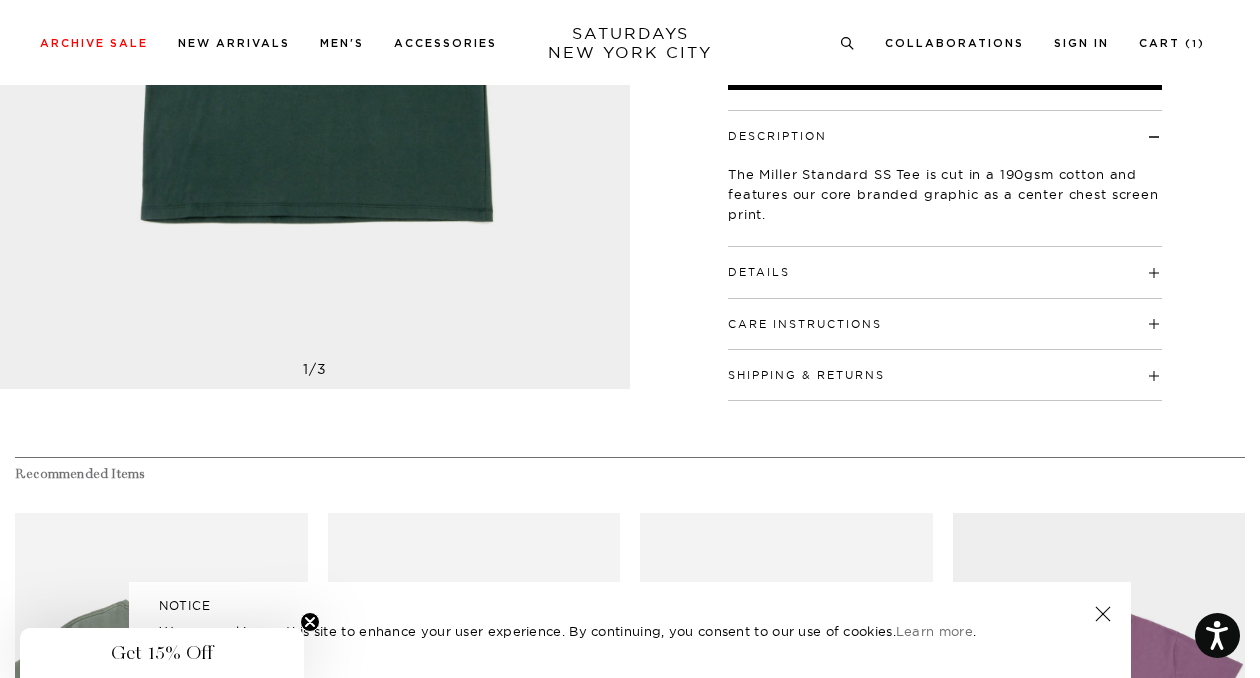 click on "Details" at bounding box center [945, 263] 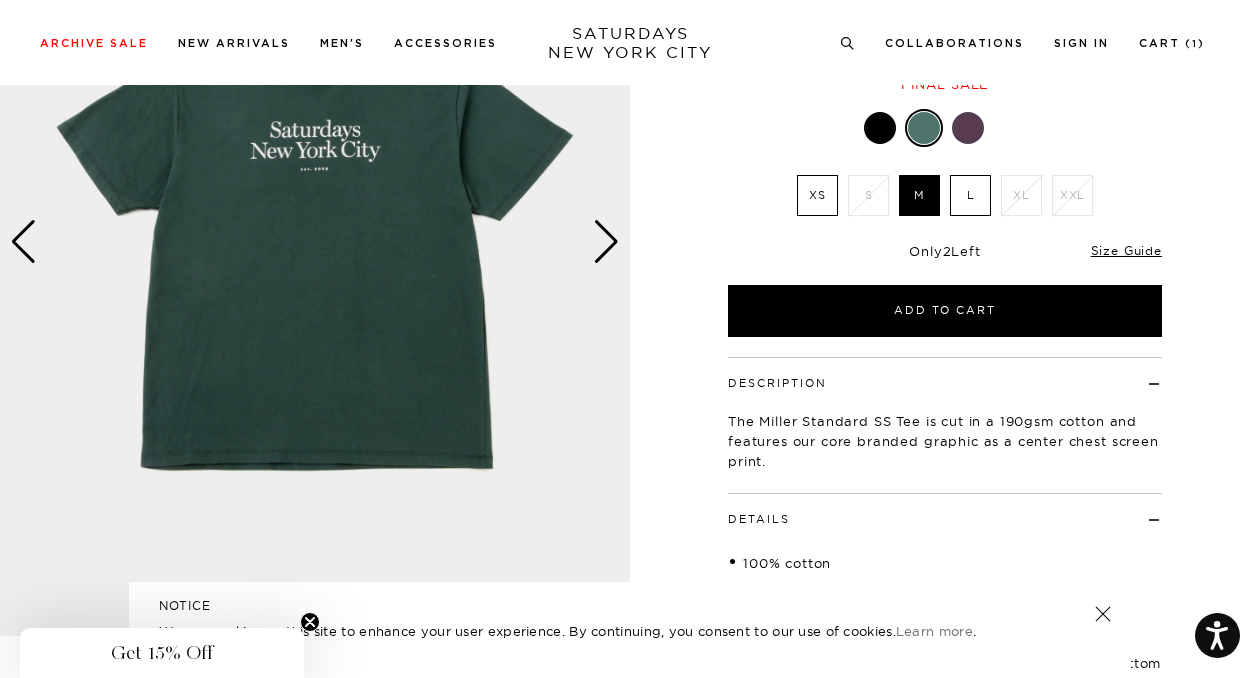 scroll, scrollTop: 200, scrollLeft: 0, axis: vertical 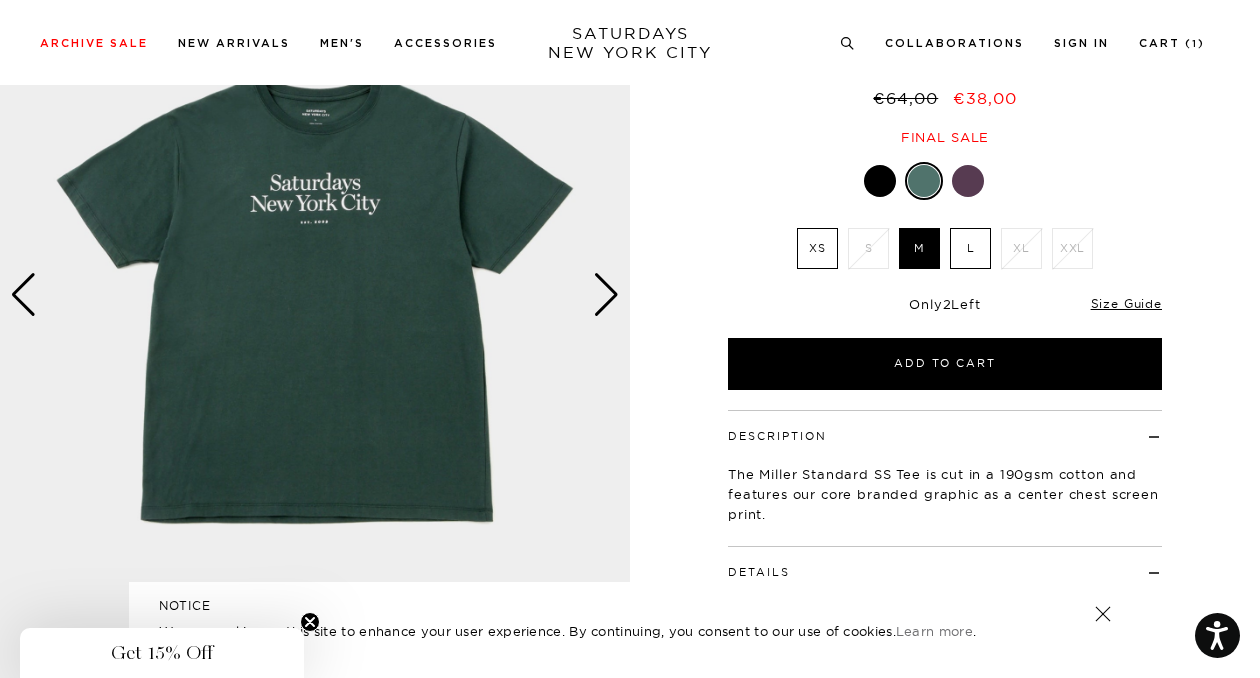 click at bounding box center [606, 295] 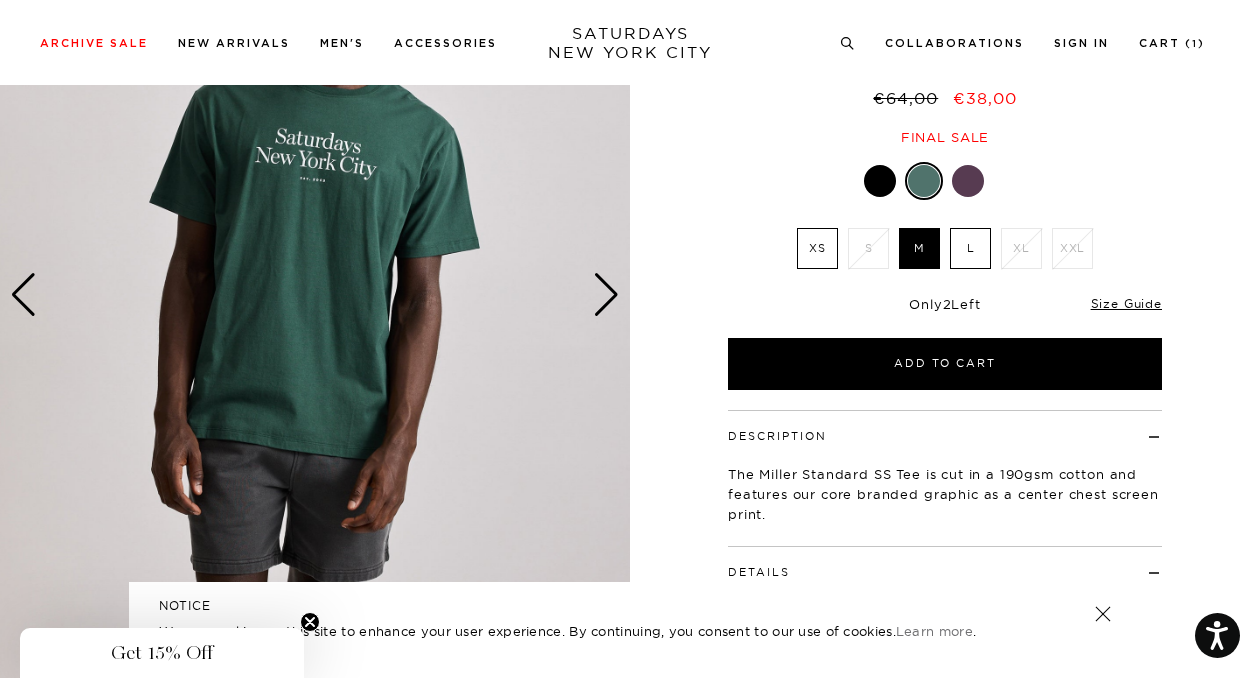 click at bounding box center [606, 295] 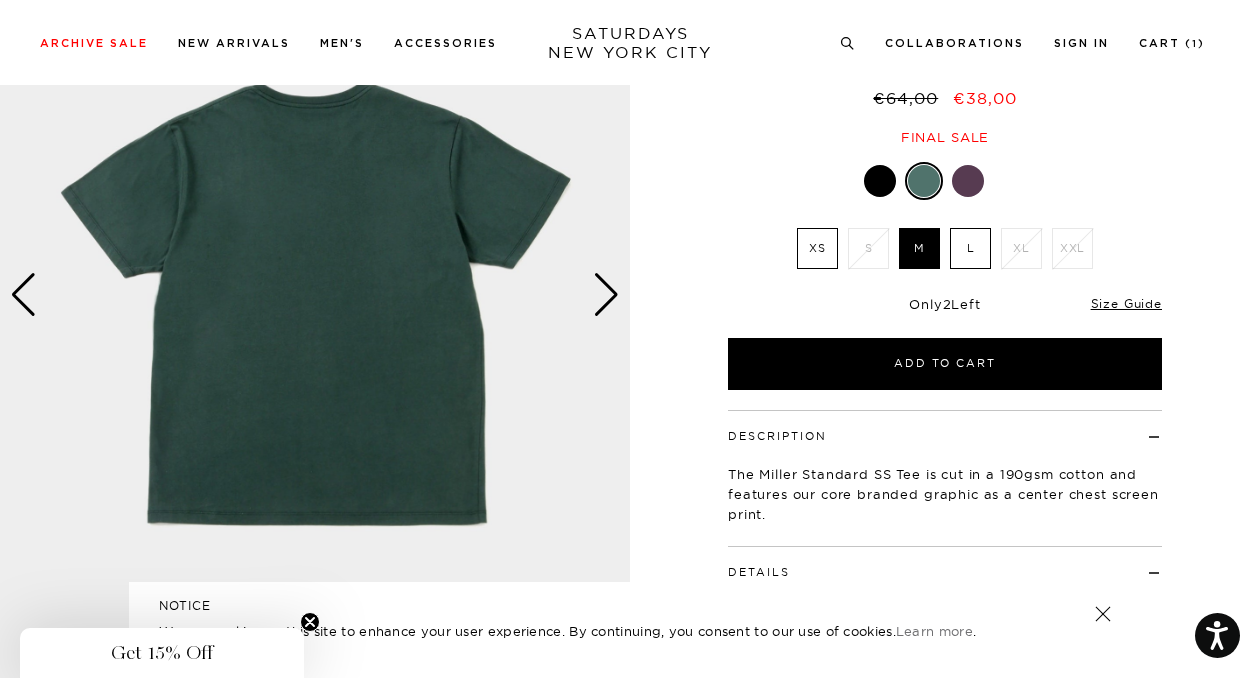 click at bounding box center (606, 295) 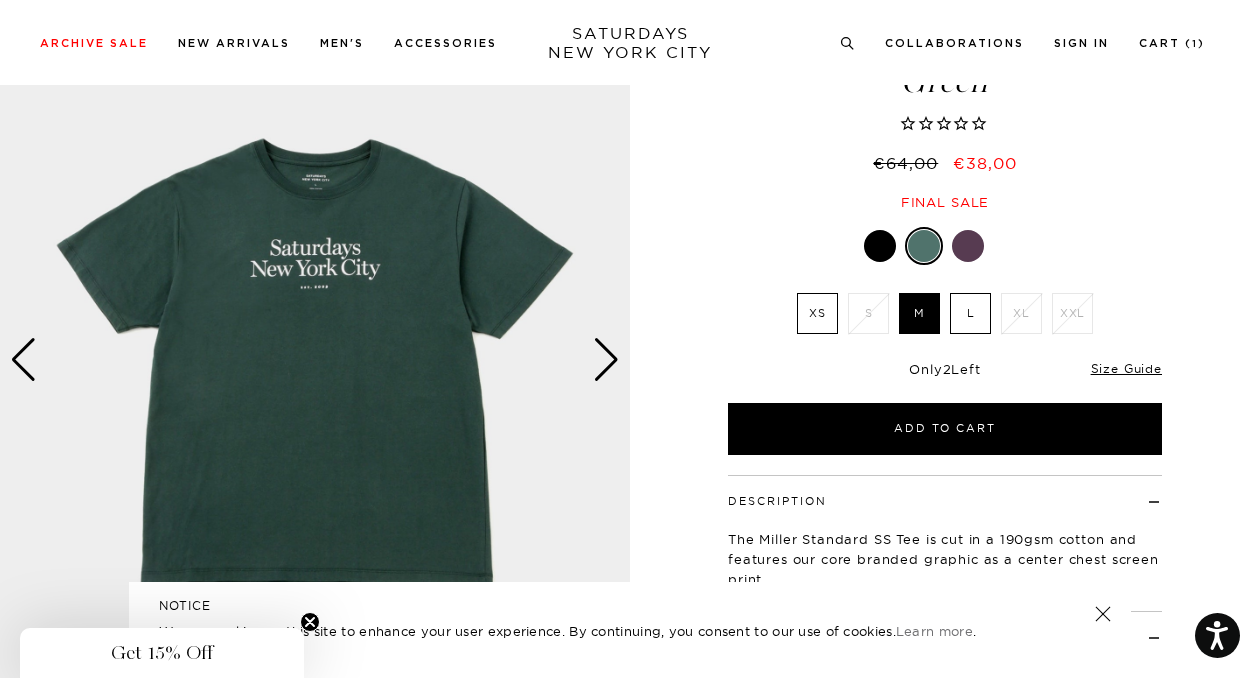 scroll, scrollTop: 100, scrollLeft: 0, axis: vertical 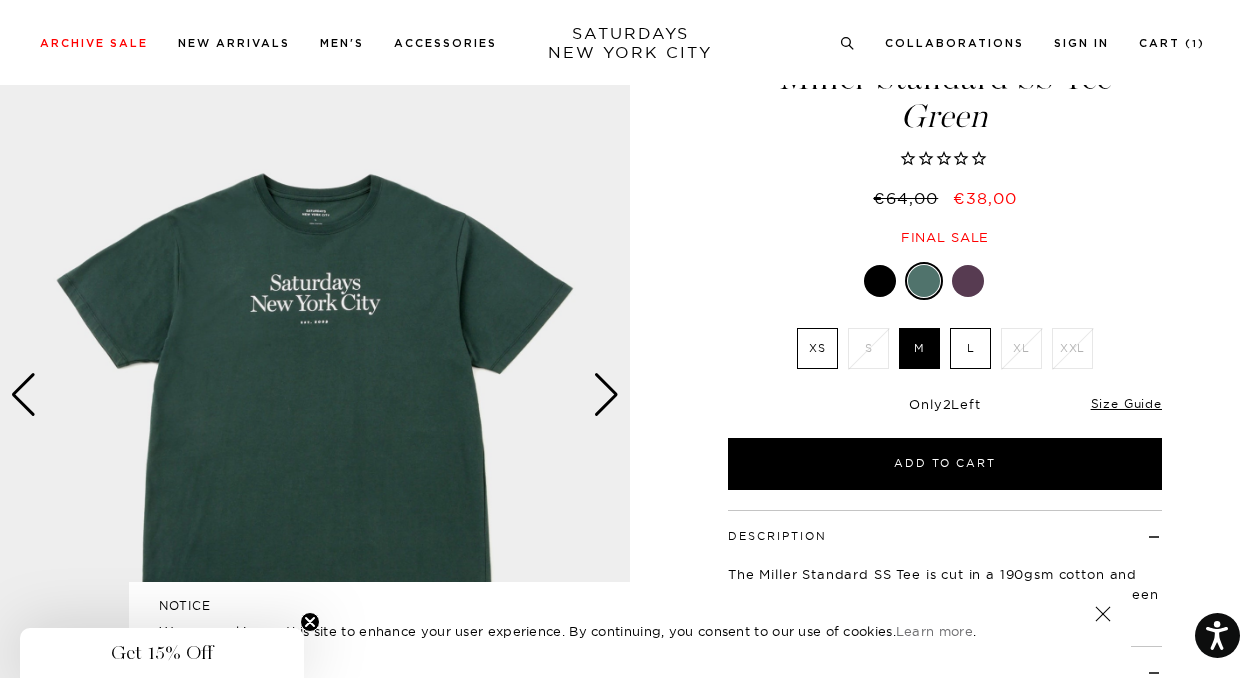 click on "L" at bounding box center (970, 348) 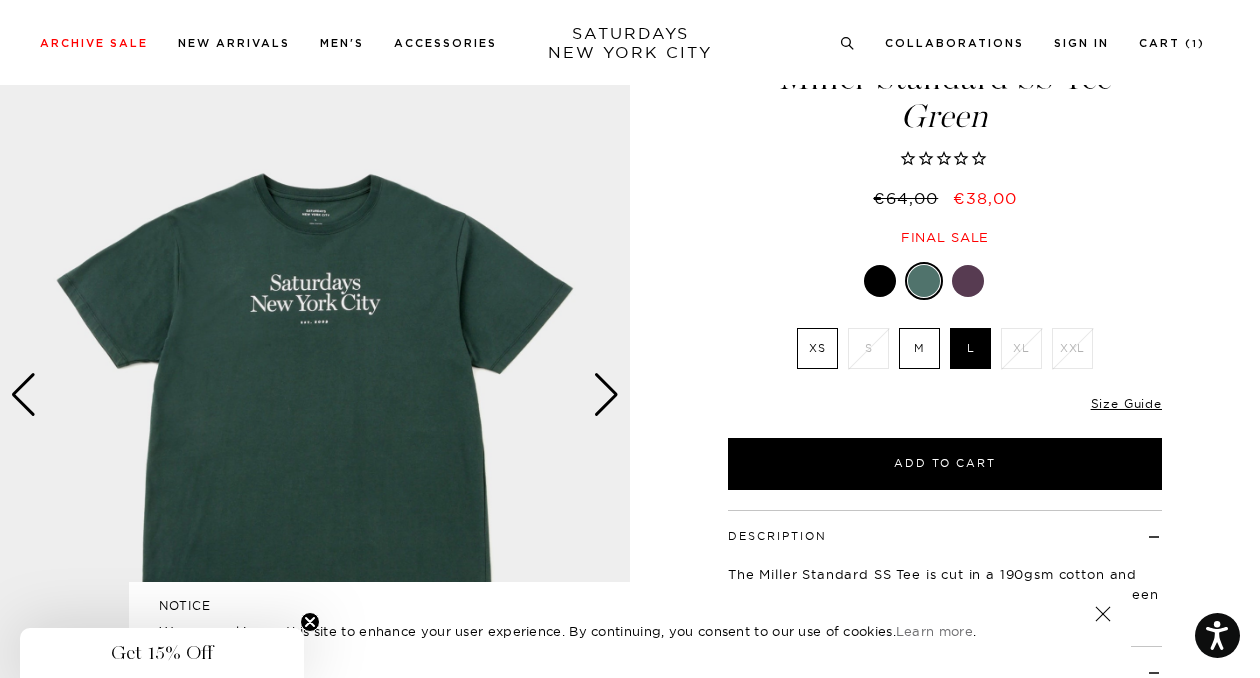 click on "M" at bounding box center (919, 348) 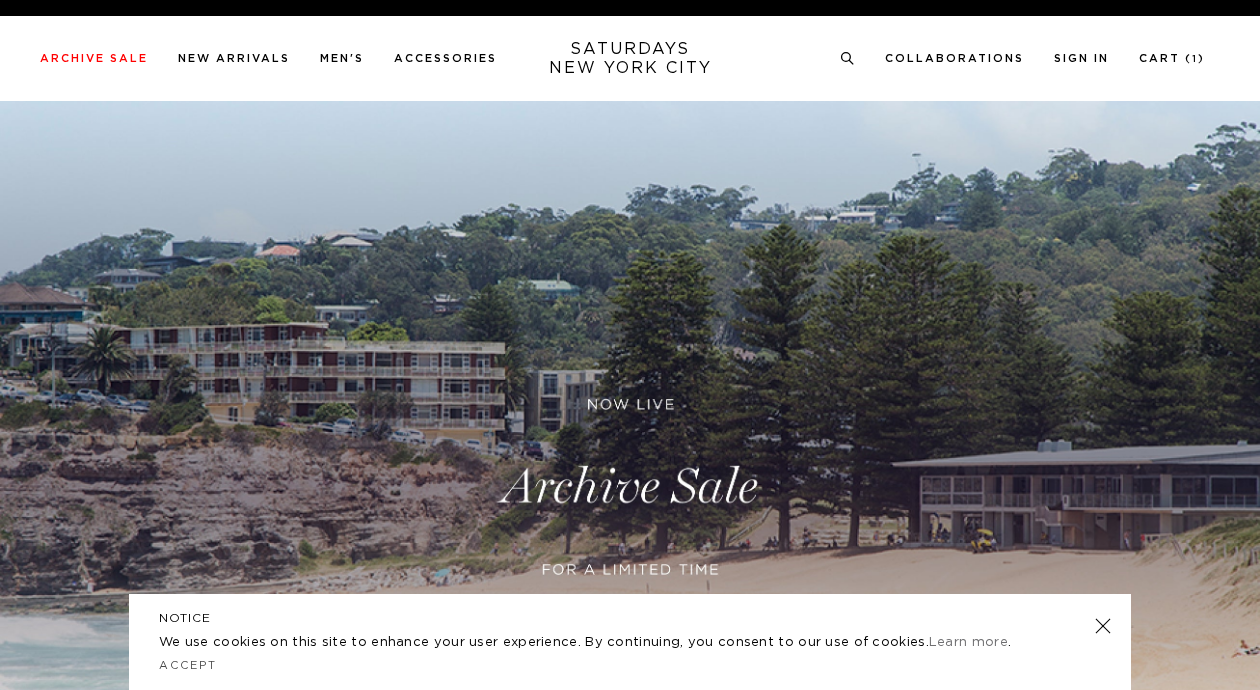scroll, scrollTop: 0, scrollLeft: 0, axis: both 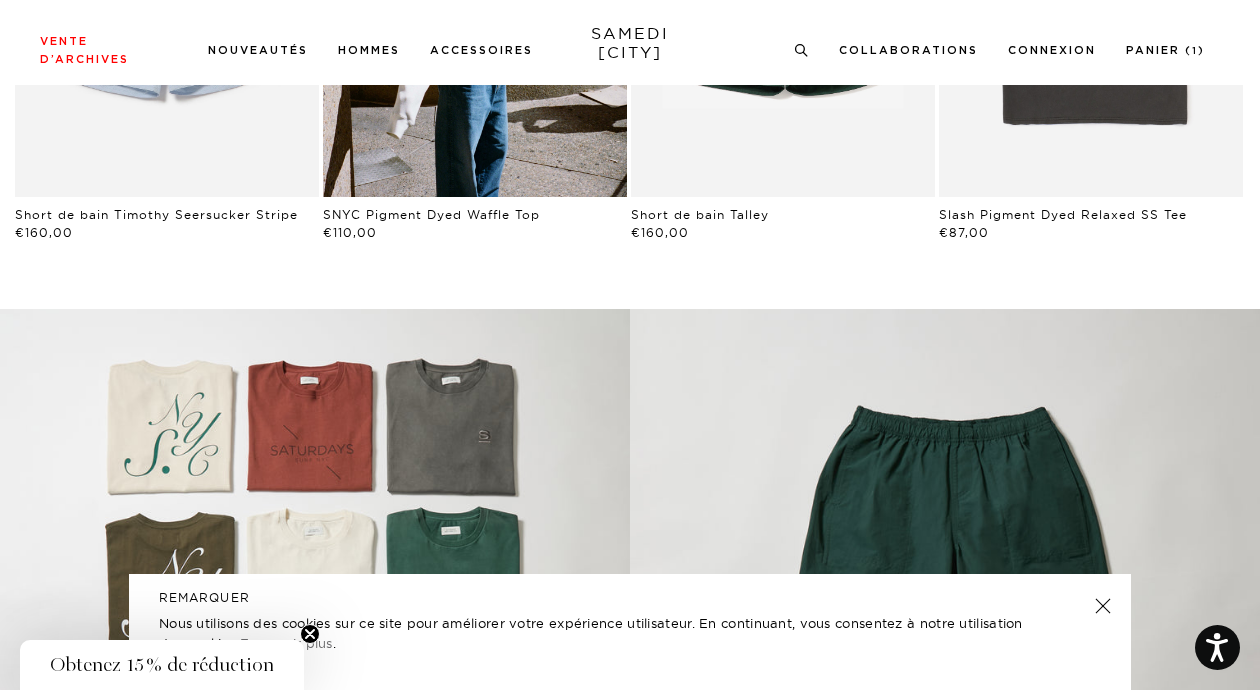click on "REMARQUER
Nous utilisons des cookies sur ce site pour améliorer votre expérience utilisateur. En continuant, vous consentez à notre utilisation des cookies.  En savoir plus .
Accepter" at bounding box center (630, 632) 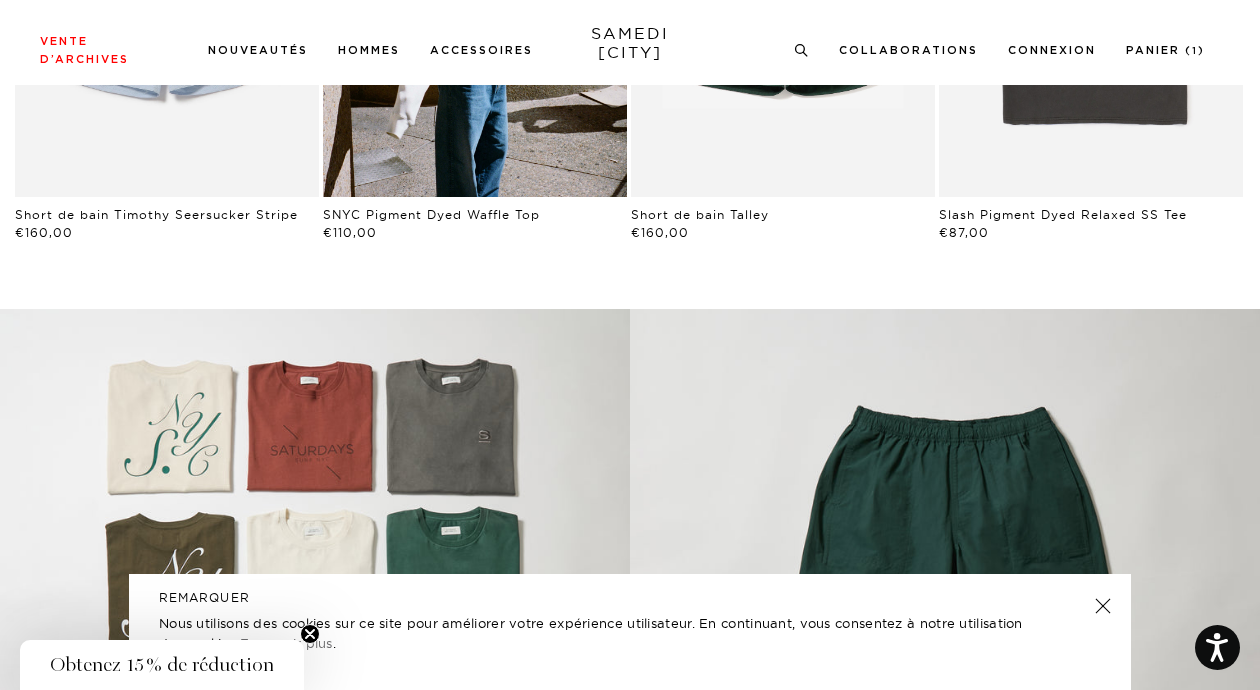 click at bounding box center (1103, 606) 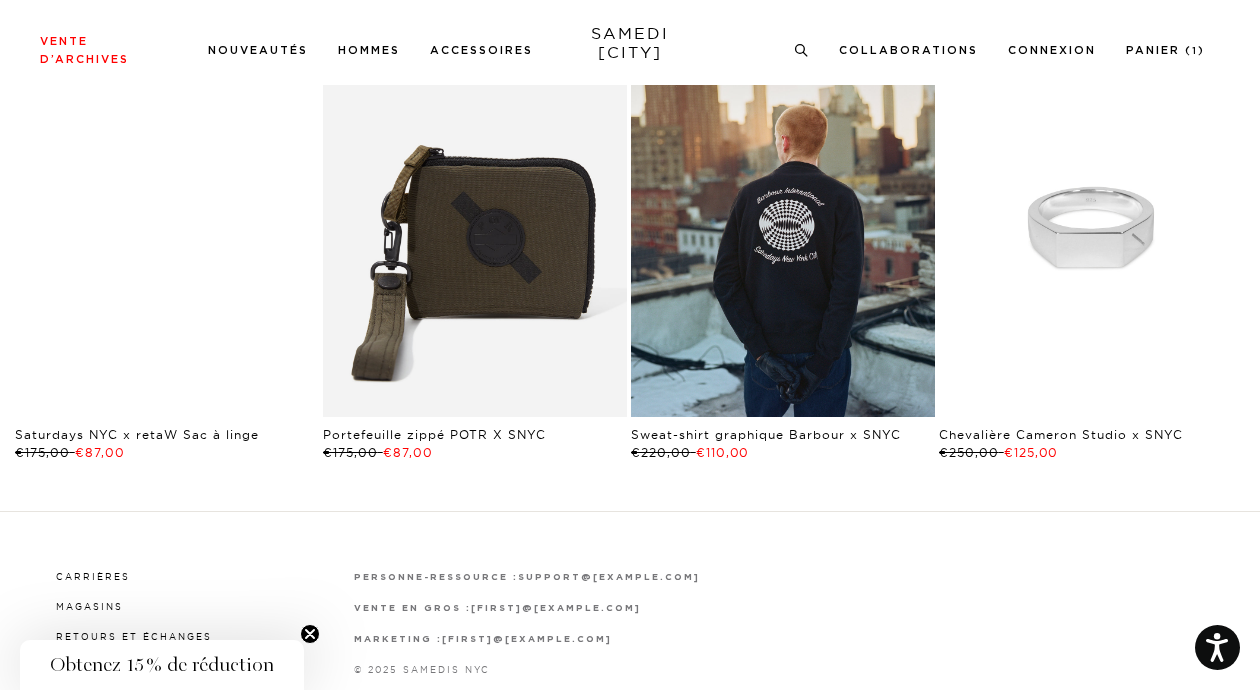 scroll, scrollTop: 3596, scrollLeft: 0, axis: vertical 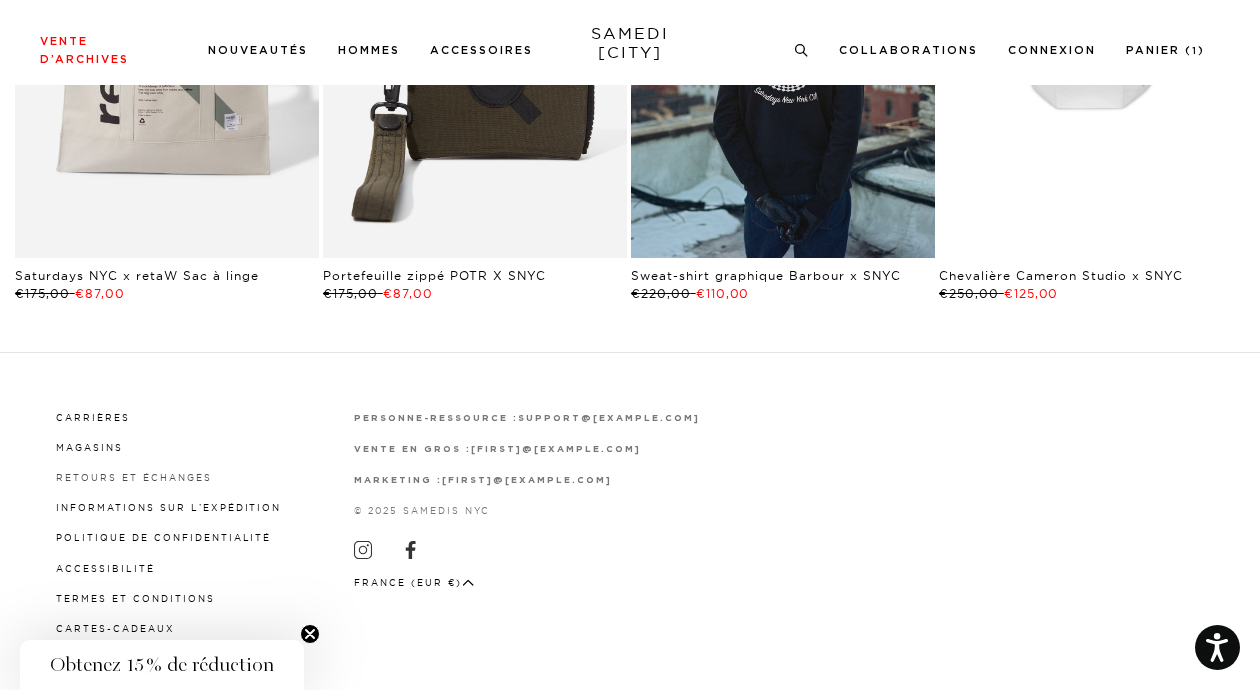 click on "Retours et échanges" at bounding box center [134, 477] 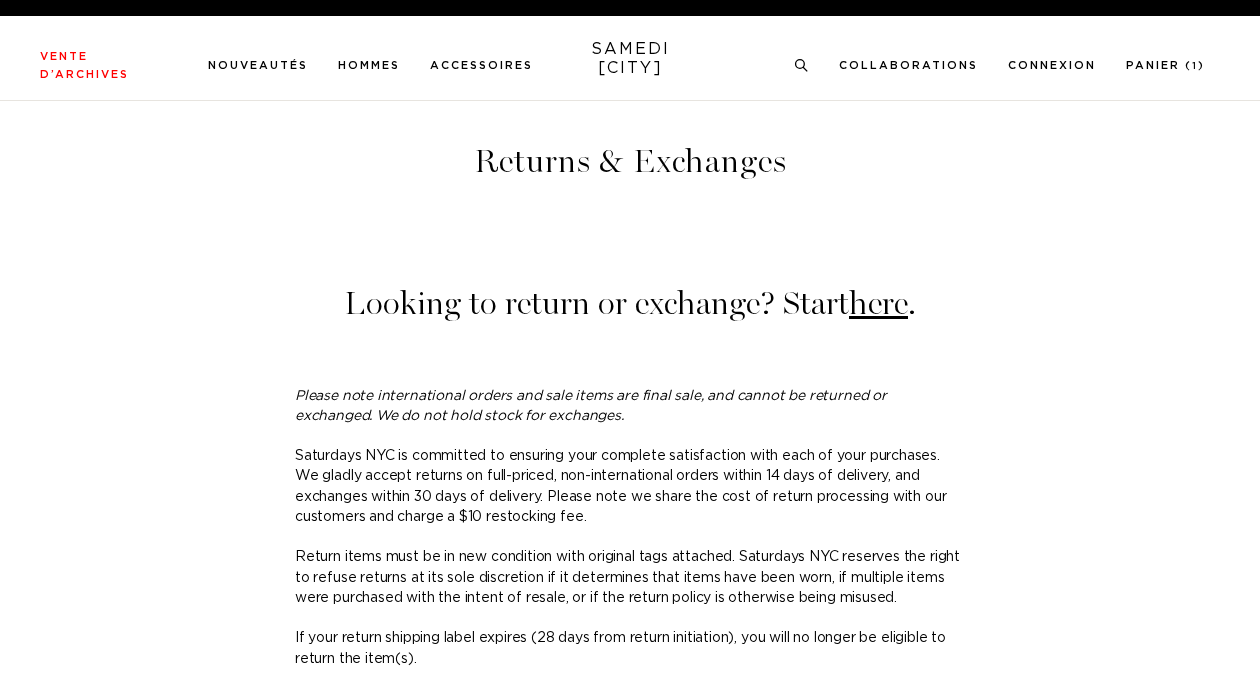 scroll, scrollTop: 0, scrollLeft: 0, axis: both 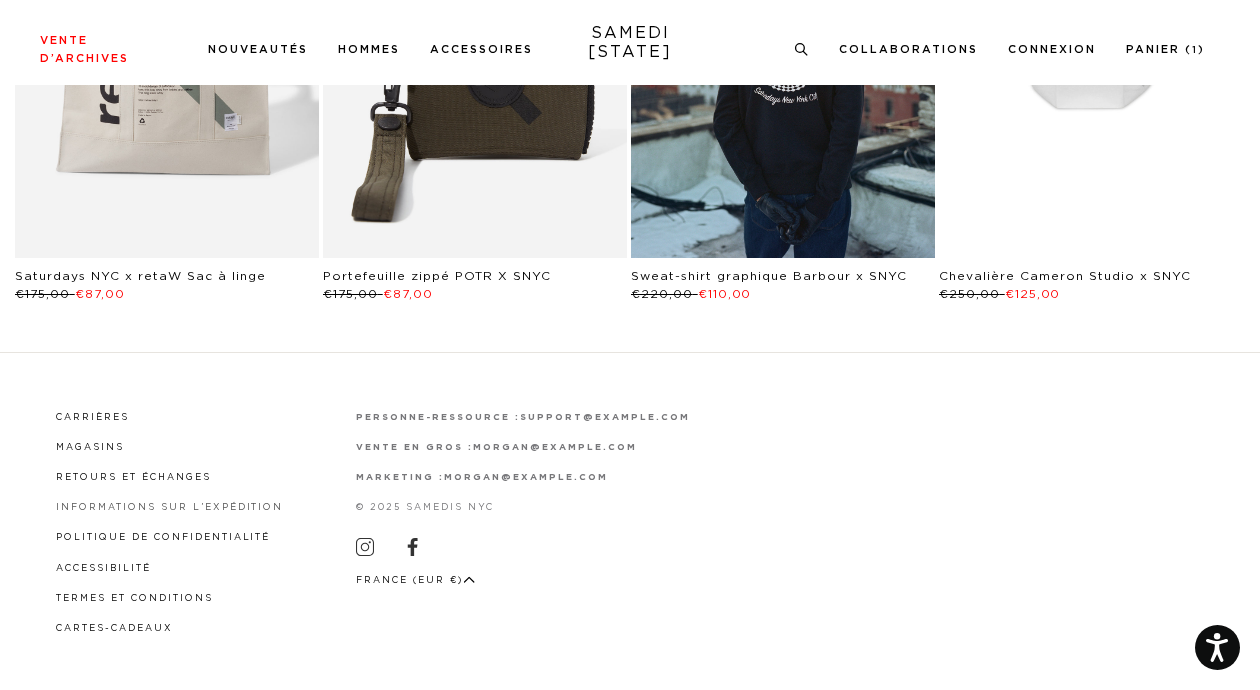 click on "Informations sur l’expédition" at bounding box center [169, 507] 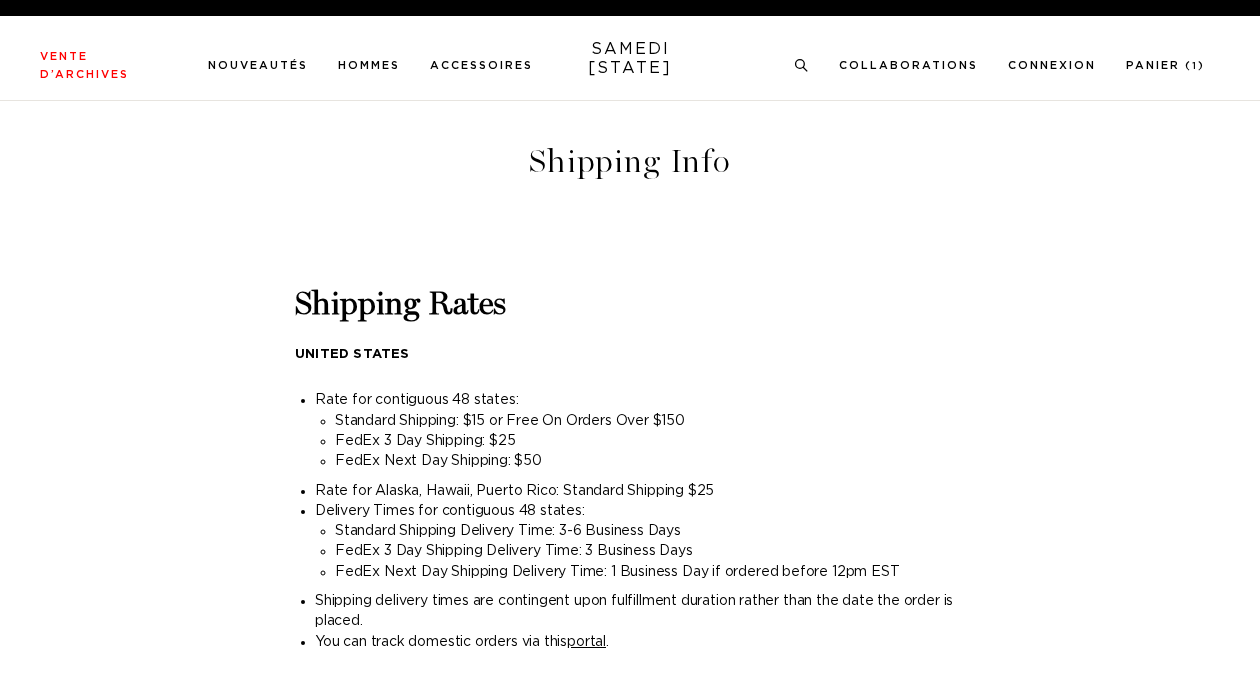 scroll, scrollTop: 0, scrollLeft: 0, axis: both 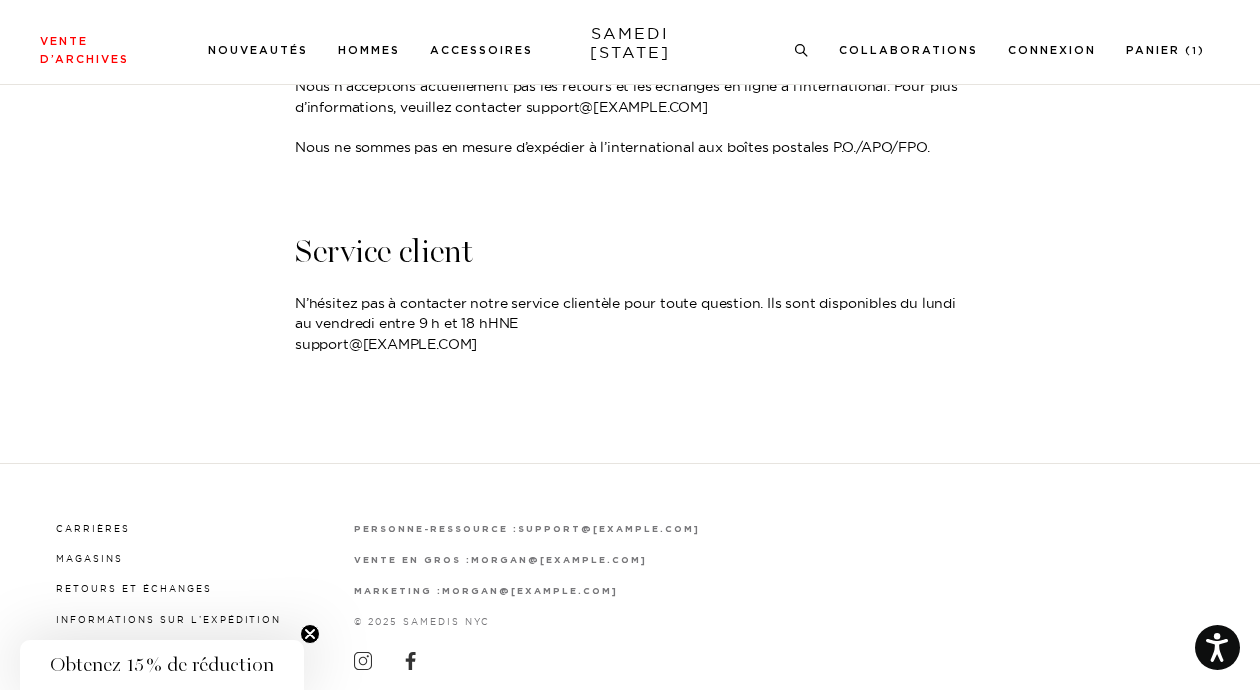 click on "HNE" at bounding box center [503, 323] 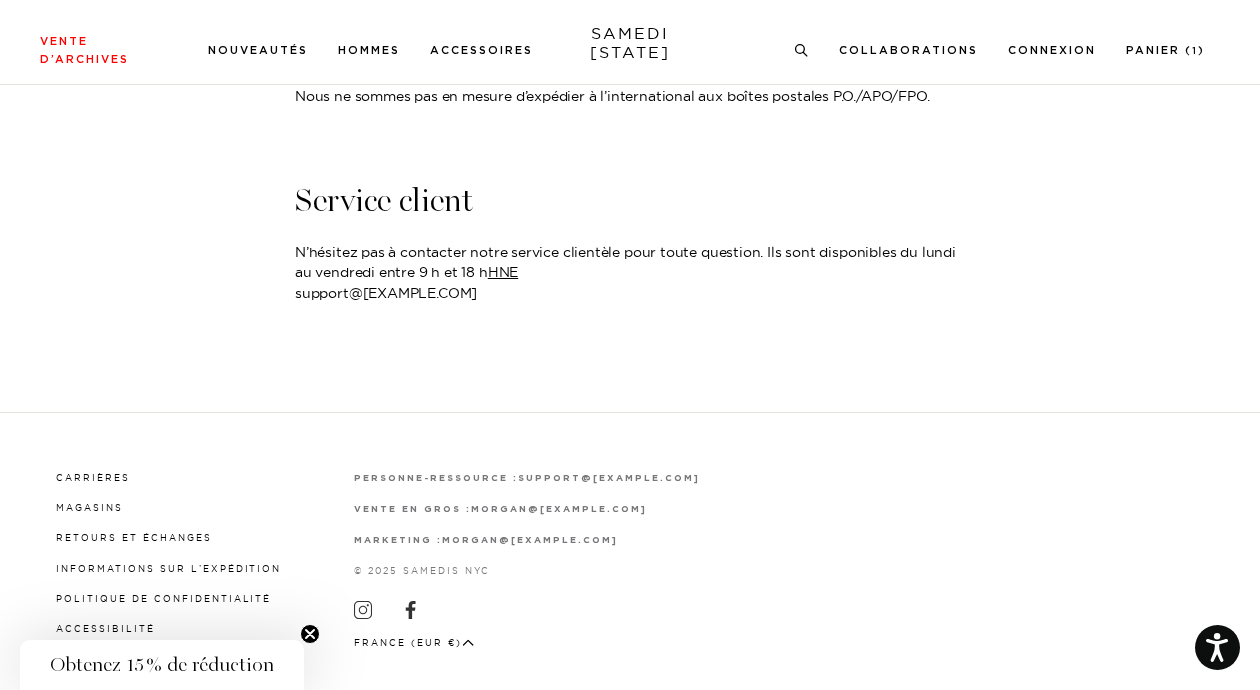 scroll, scrollTop: 1400, scrollLeft: 0, axis: vertical 